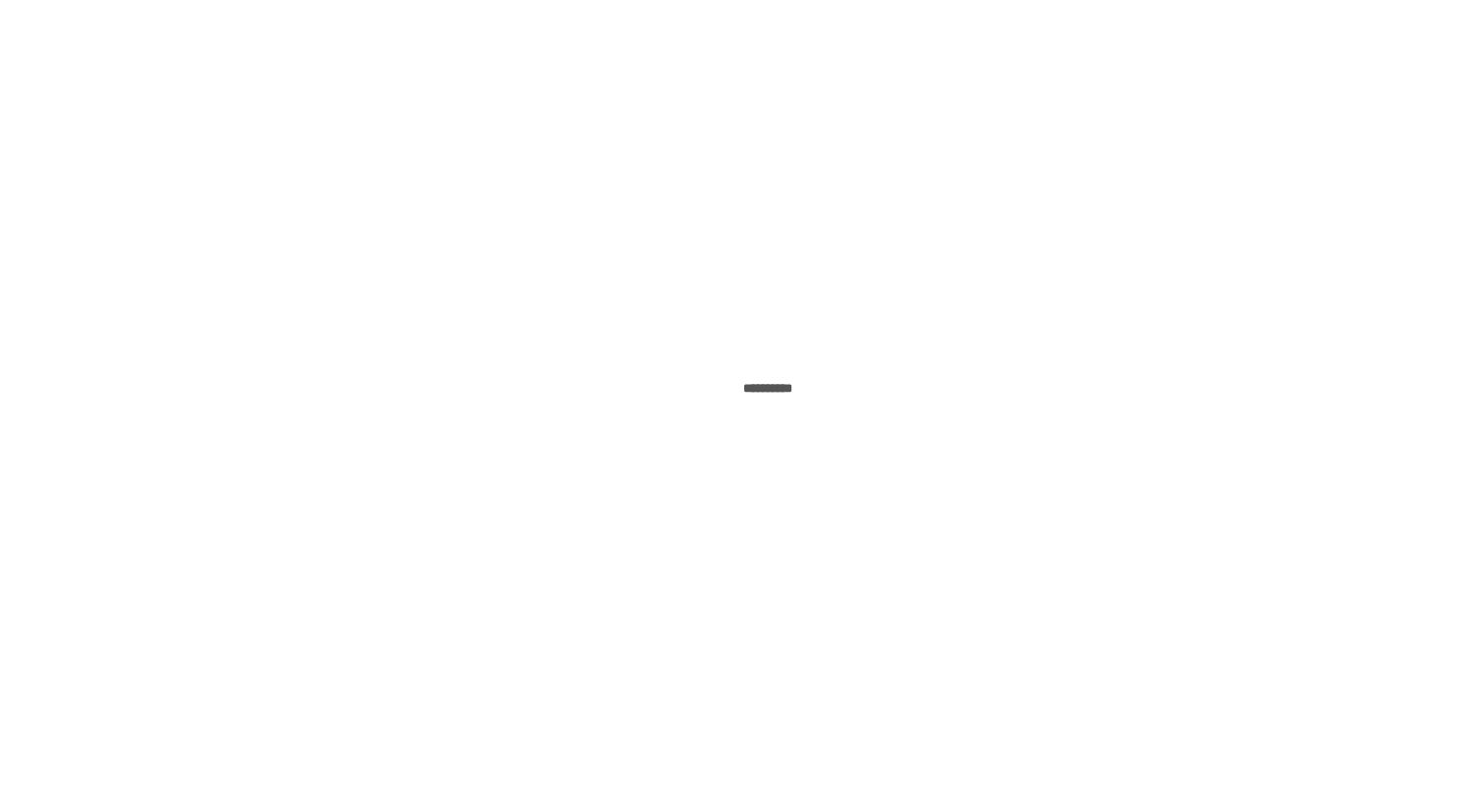 scroll, scrollTop: 0, scrollLeft: 0, axis: both 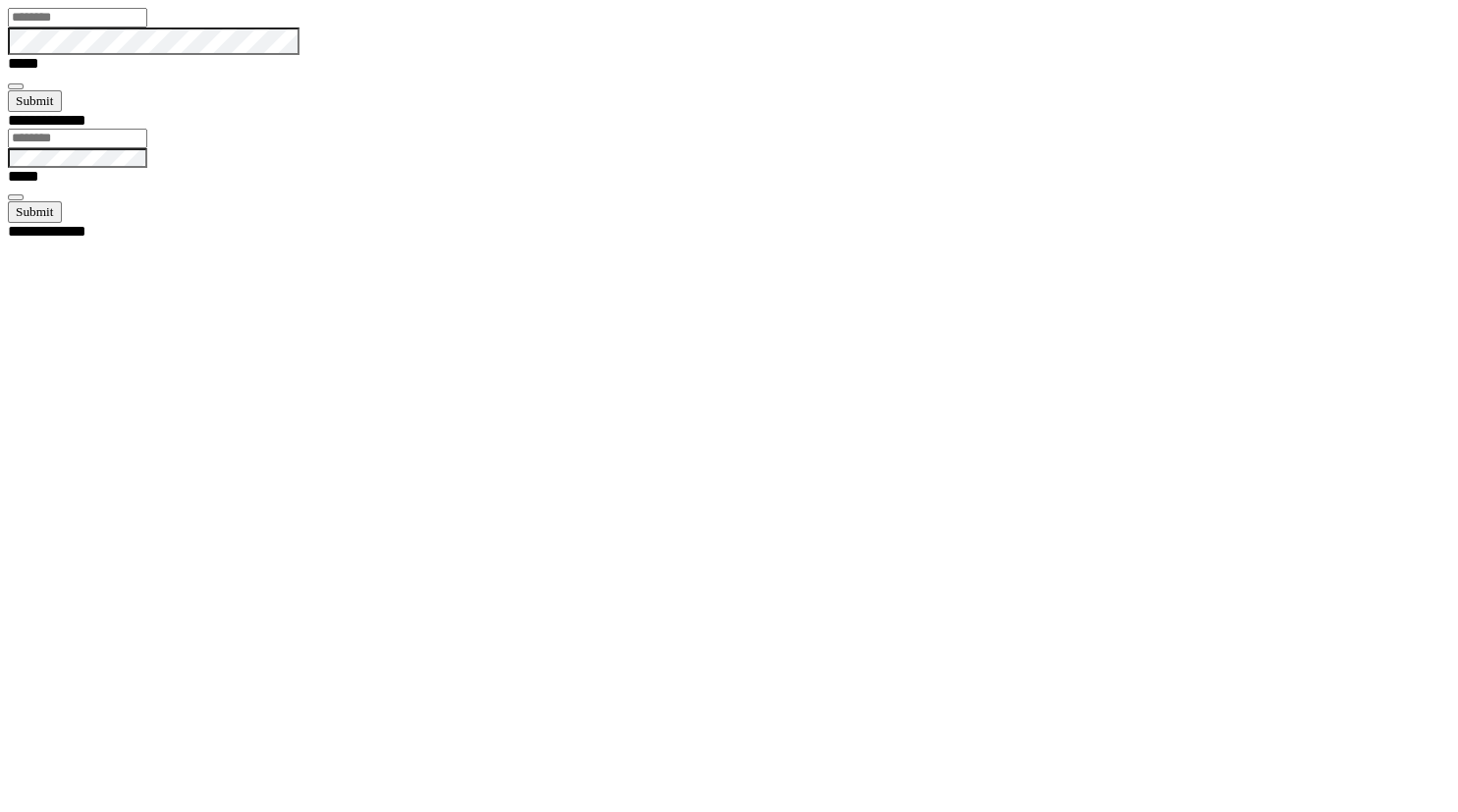 click at bounding box center [78, 18] 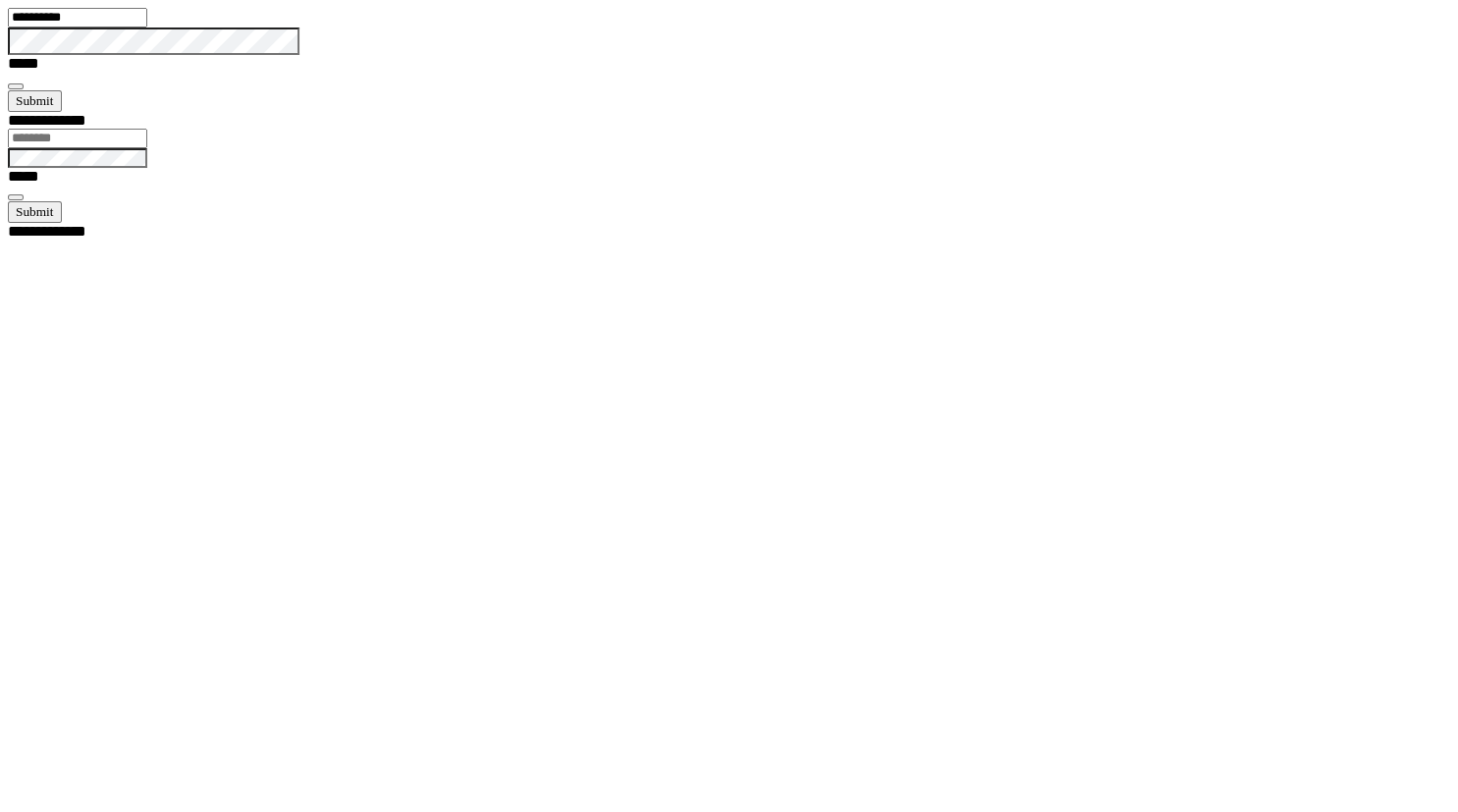 type on "**********" 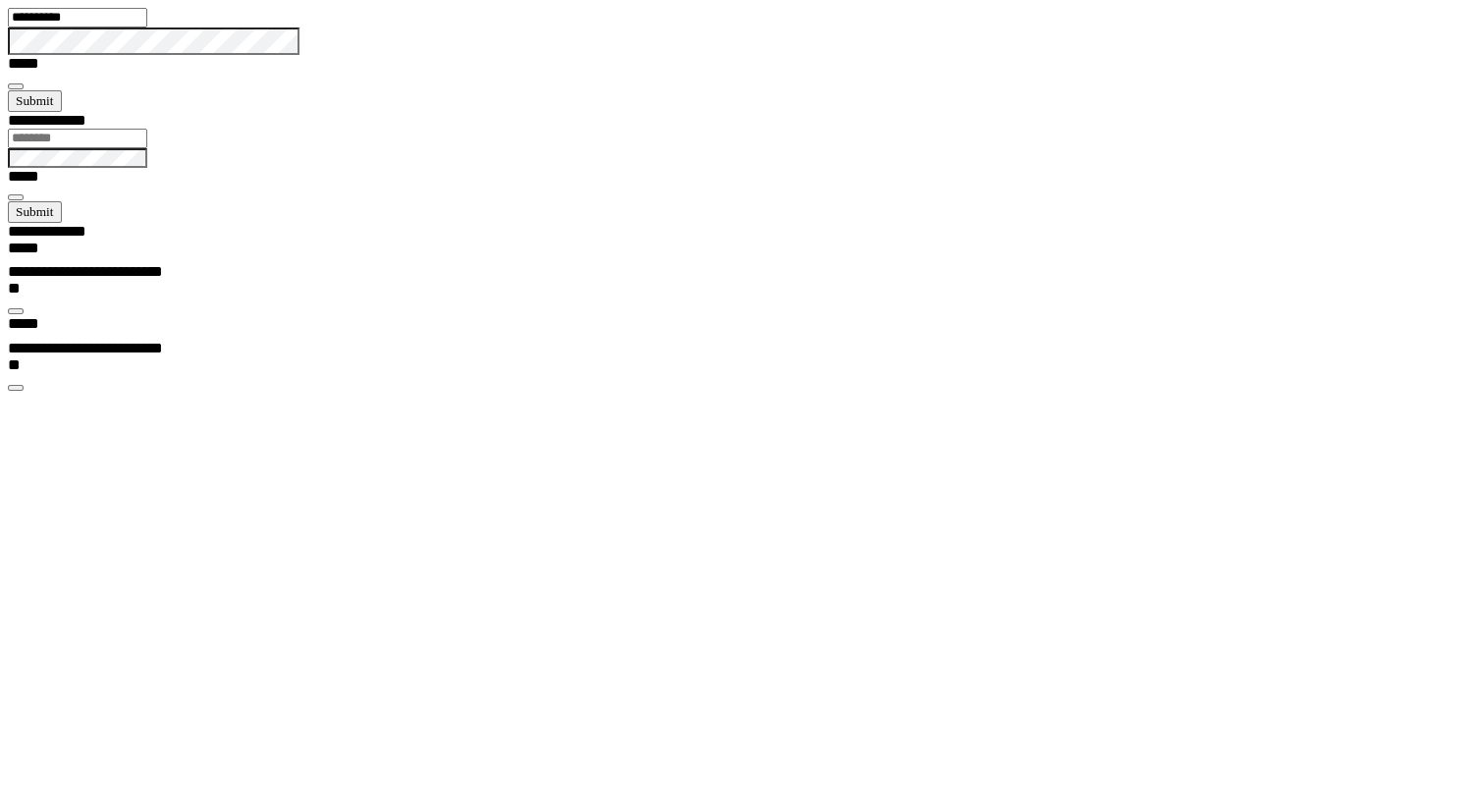 scroll, scrollTop: 98086, scrollLeft: 98002, axis: both 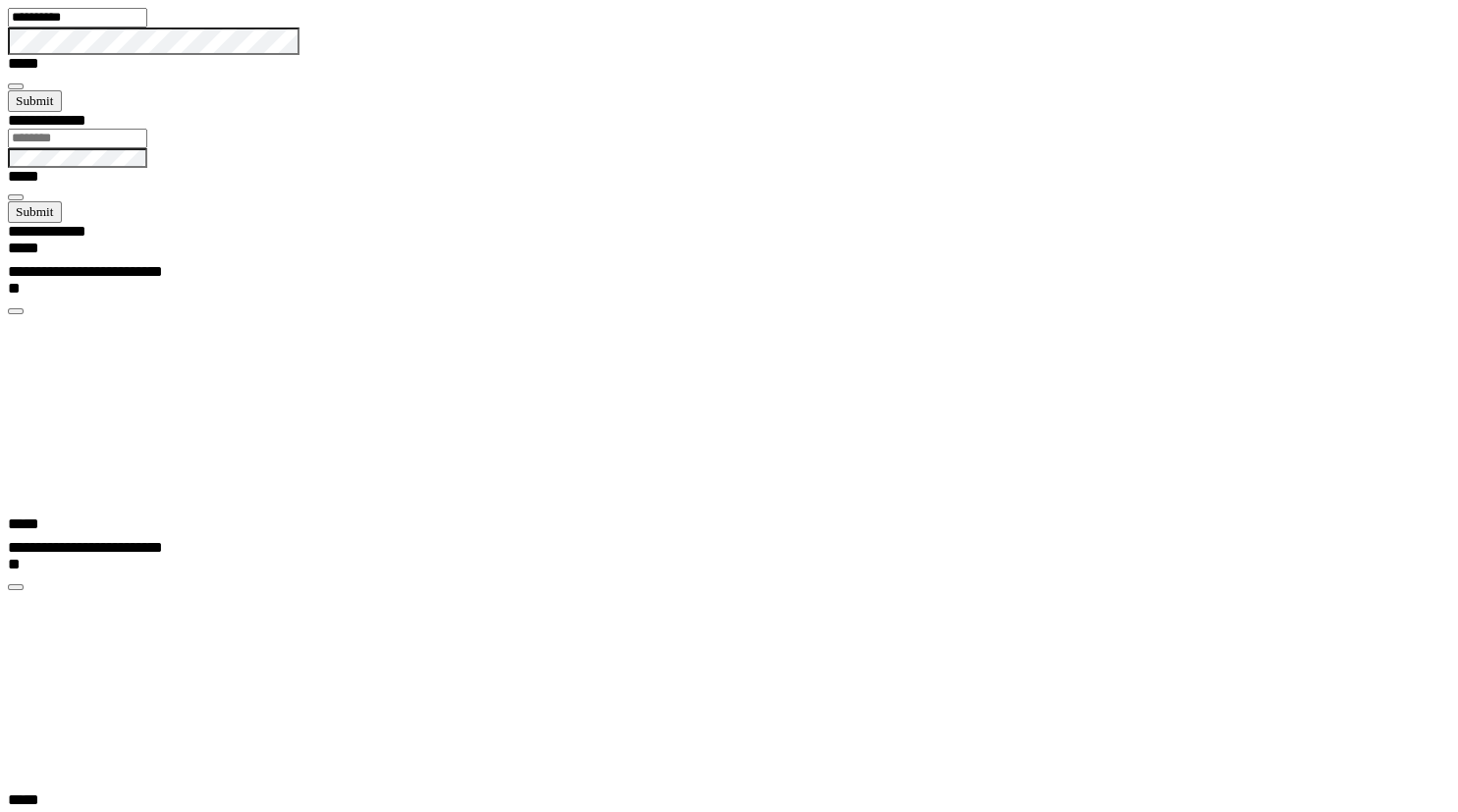 click at bounding box center (16, 1139) 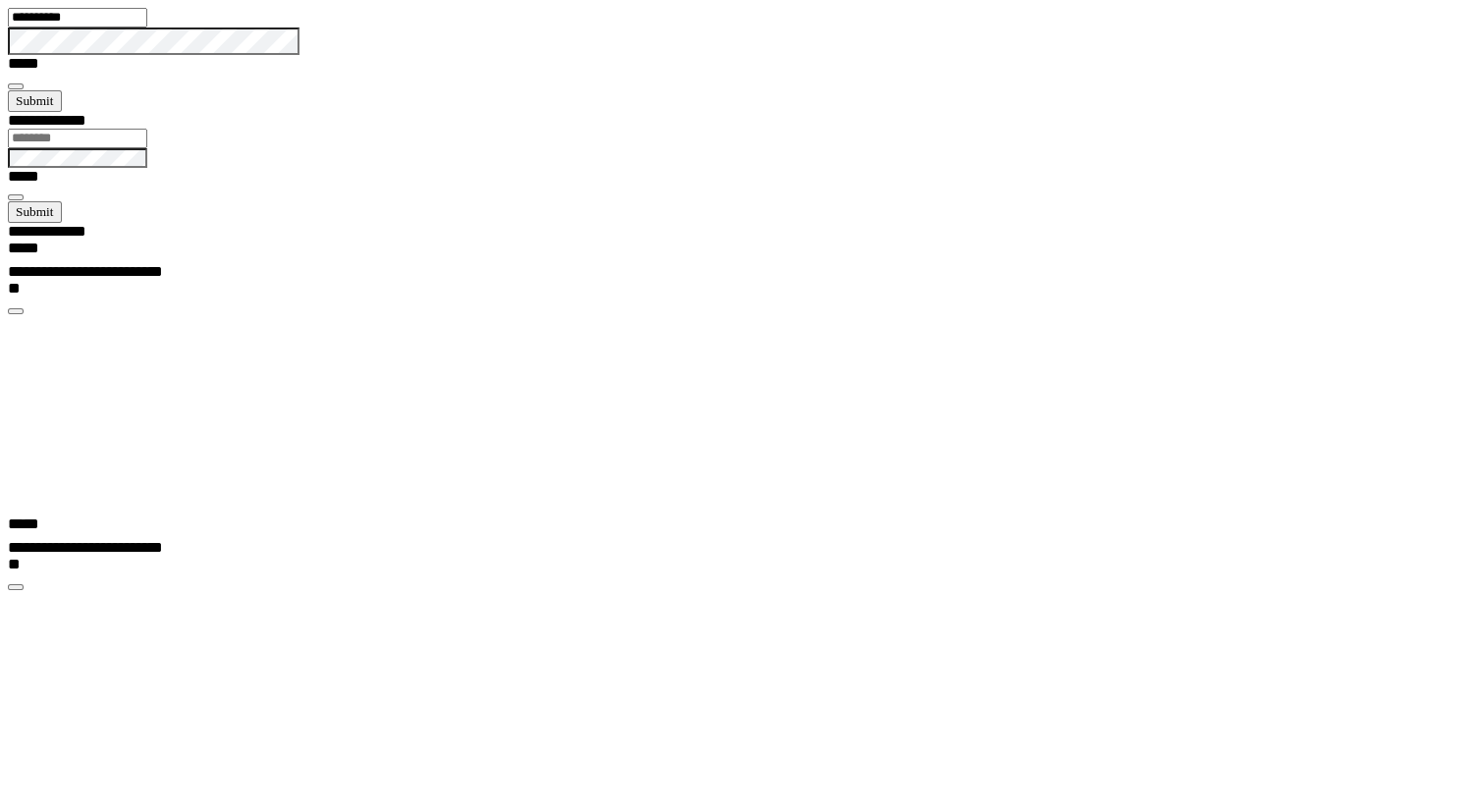 click at bounding box center [16, 587] 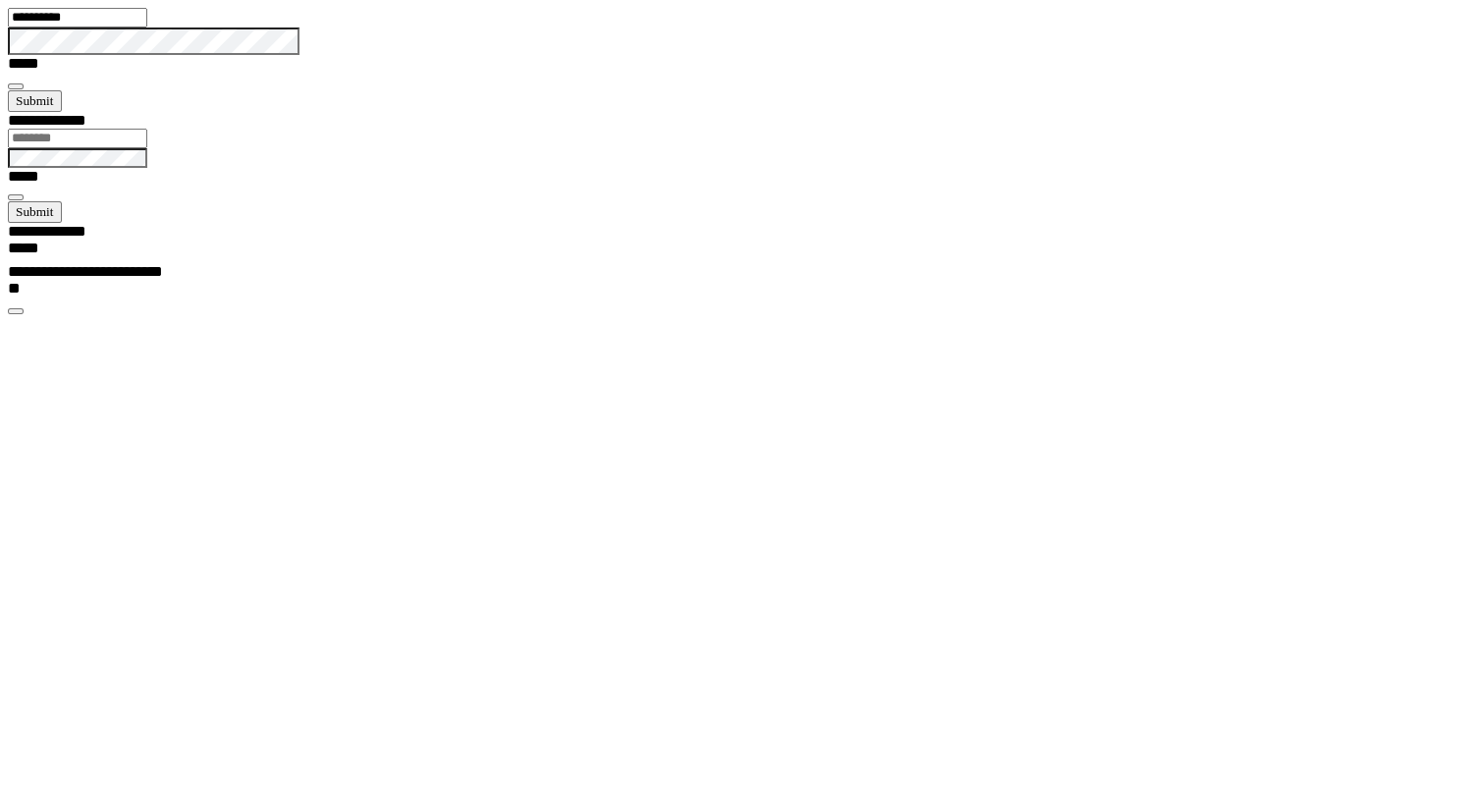 click at bounding box center (16, 311) 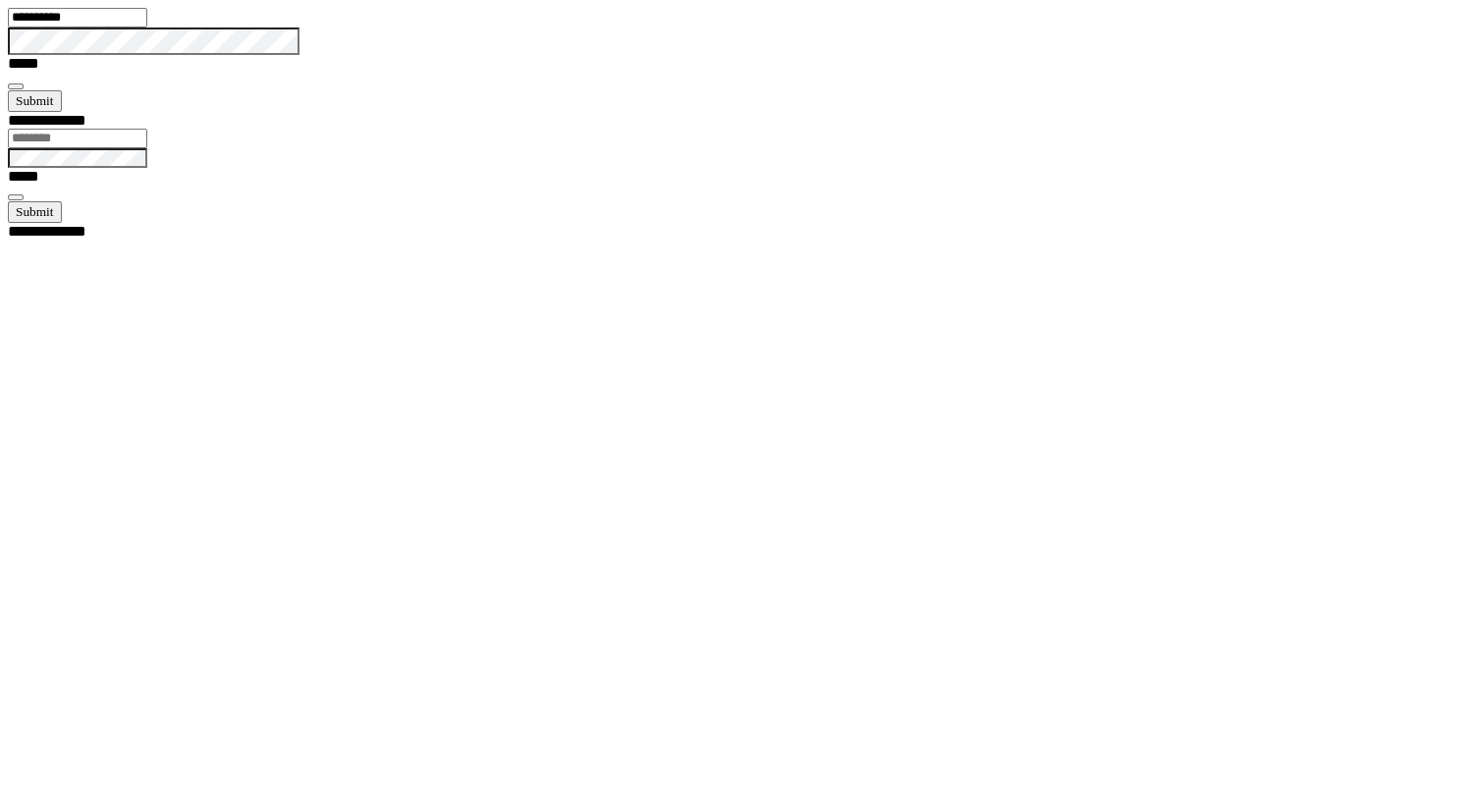 click at bounding box center (16, 86) 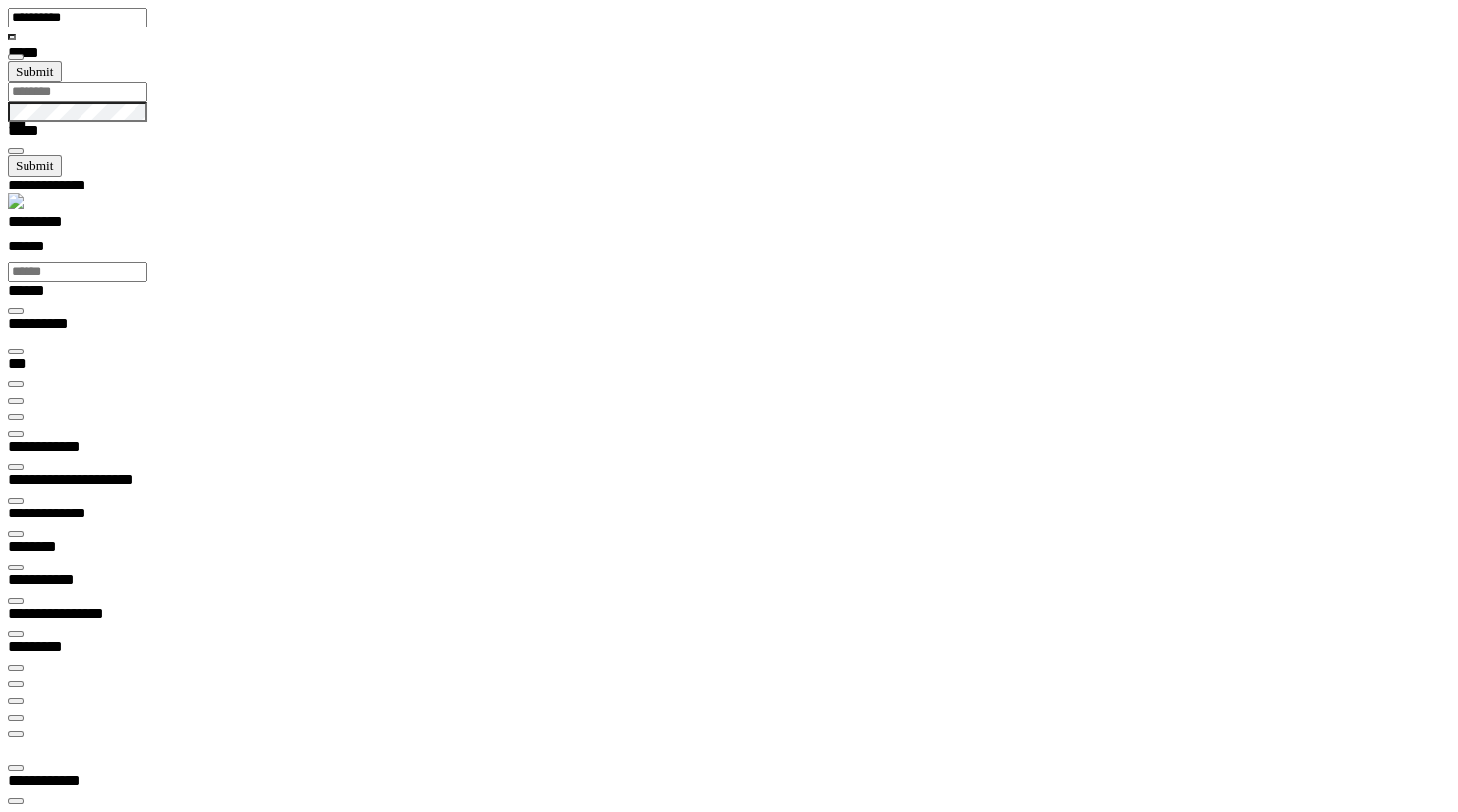 click on "*********" at bounding box center (56, 225) 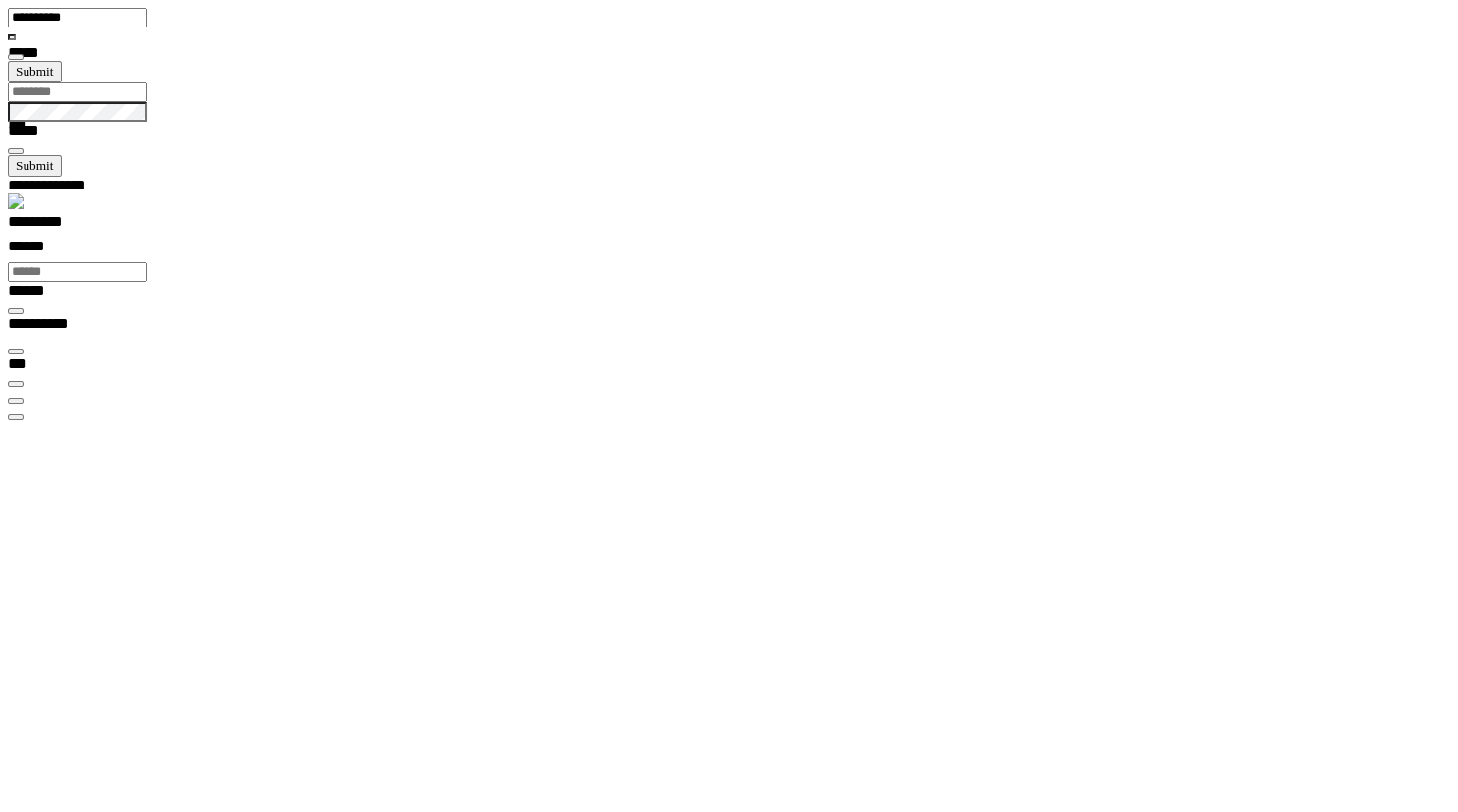scroll, scrollTop: 97476, scrollLeft: 97985, axis: both 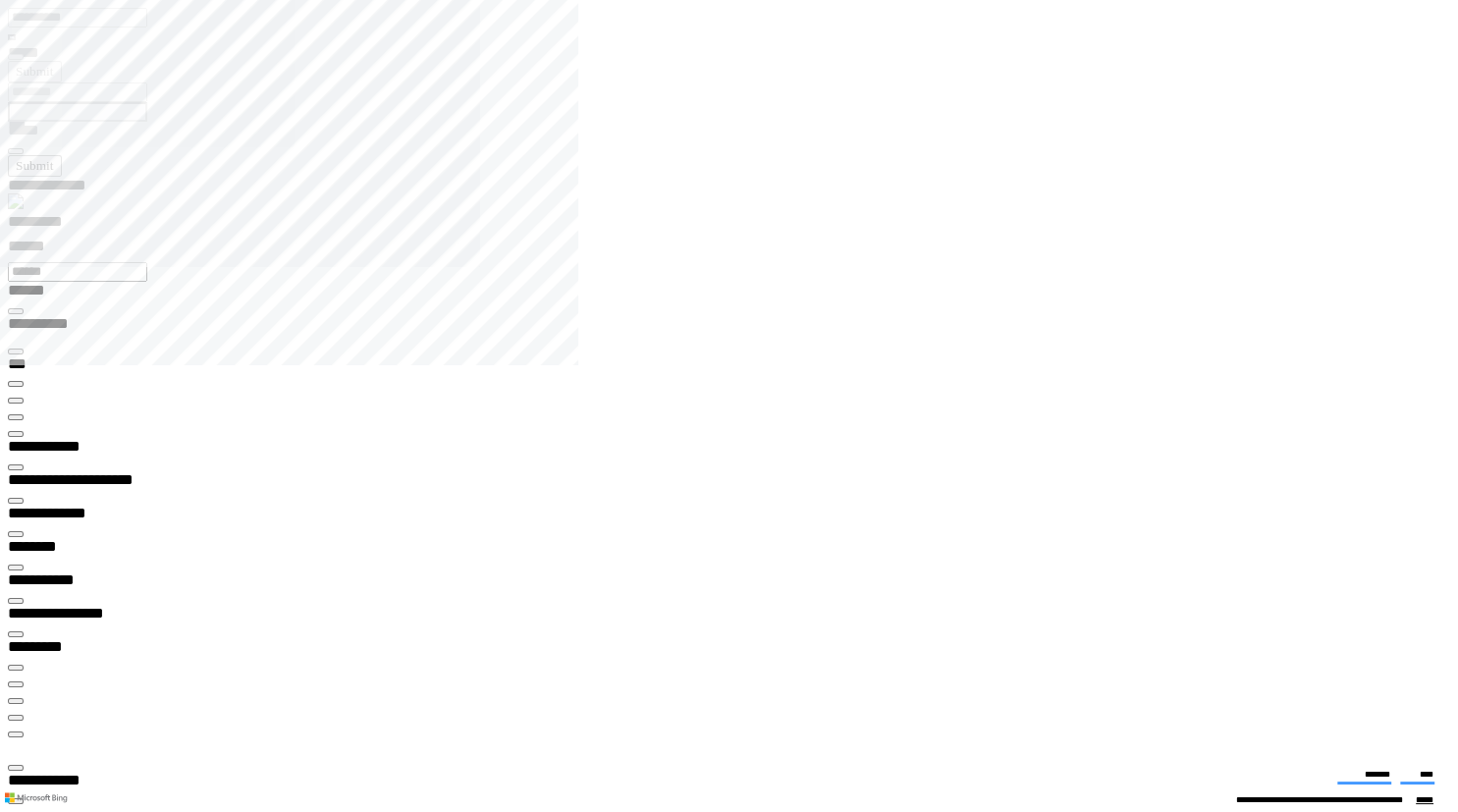 click on "**********" at bounding box center (73, 13487) 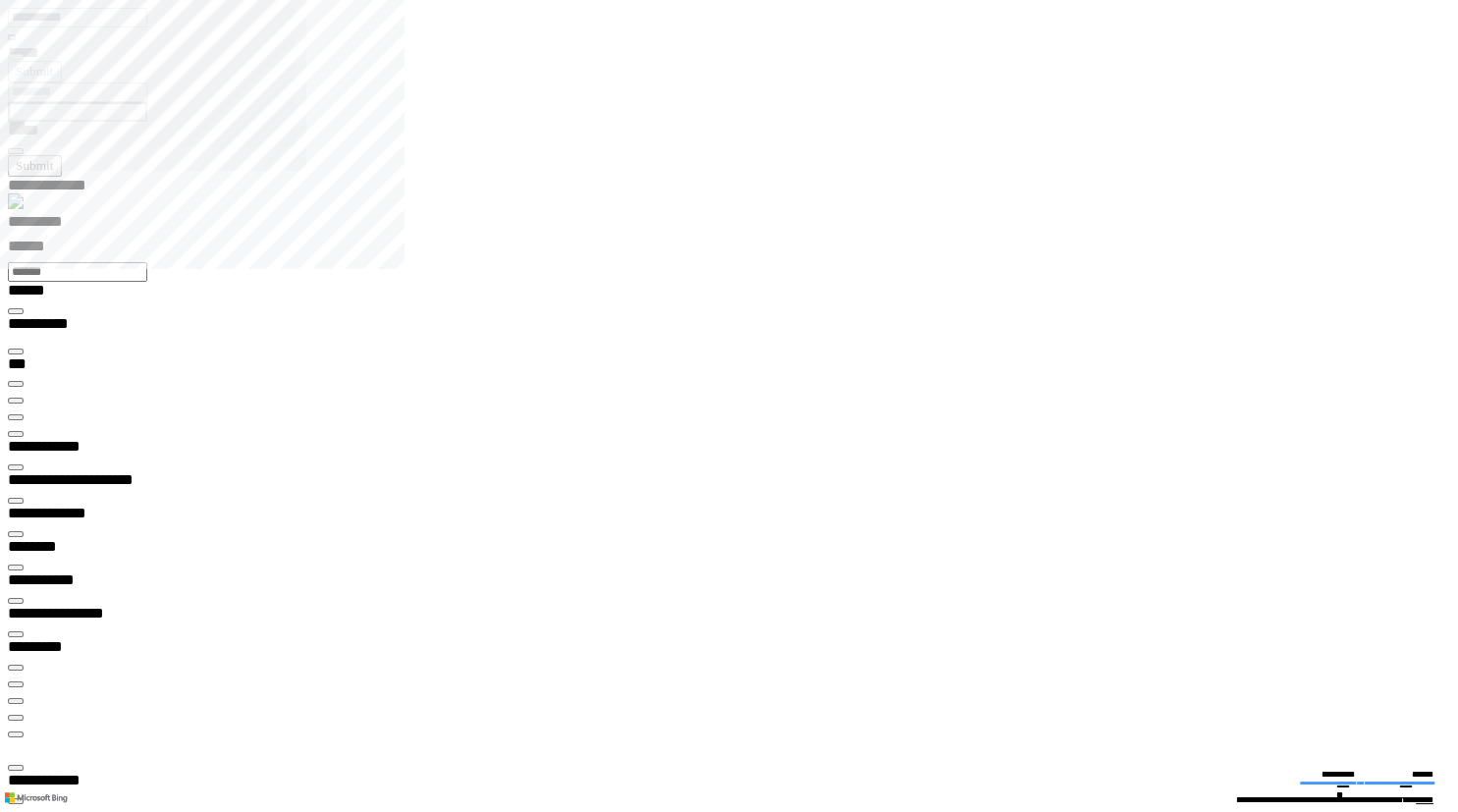 click on "**********" at bounding box center (736, 23031) 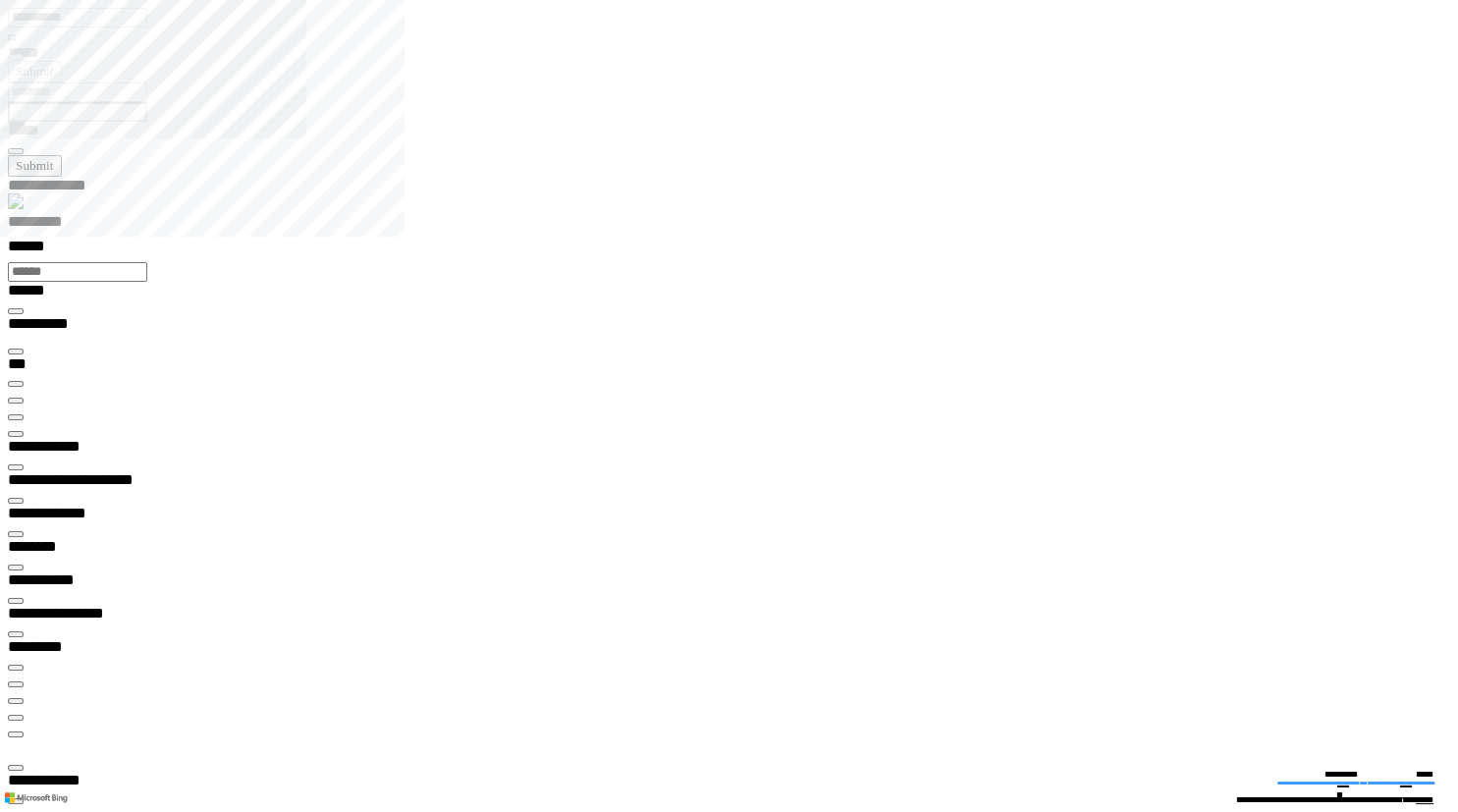 type on "**********" 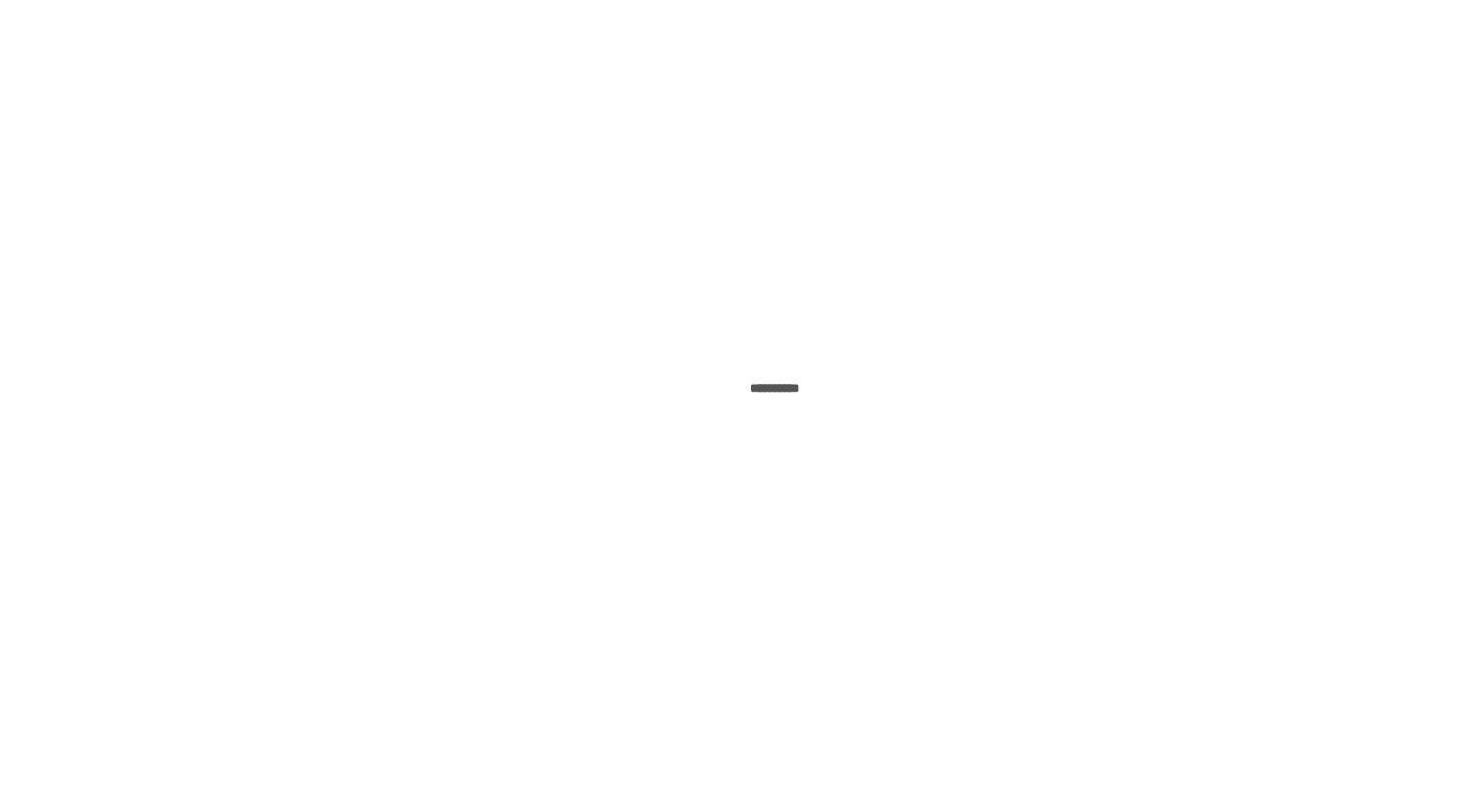 scroll, scrollTop: 0, scrollLeft: 0, axis: both 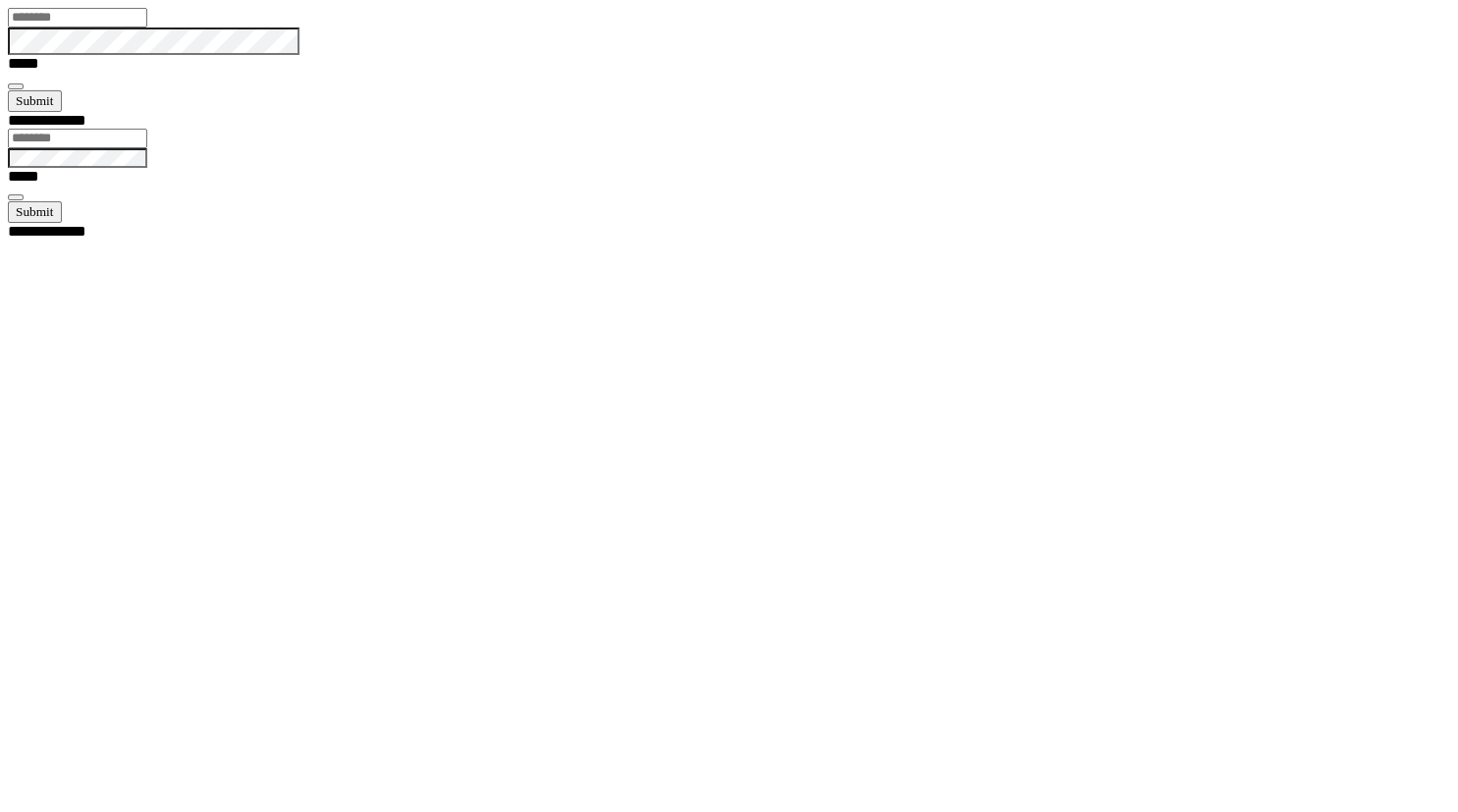 click at bounding box center [78, 18] 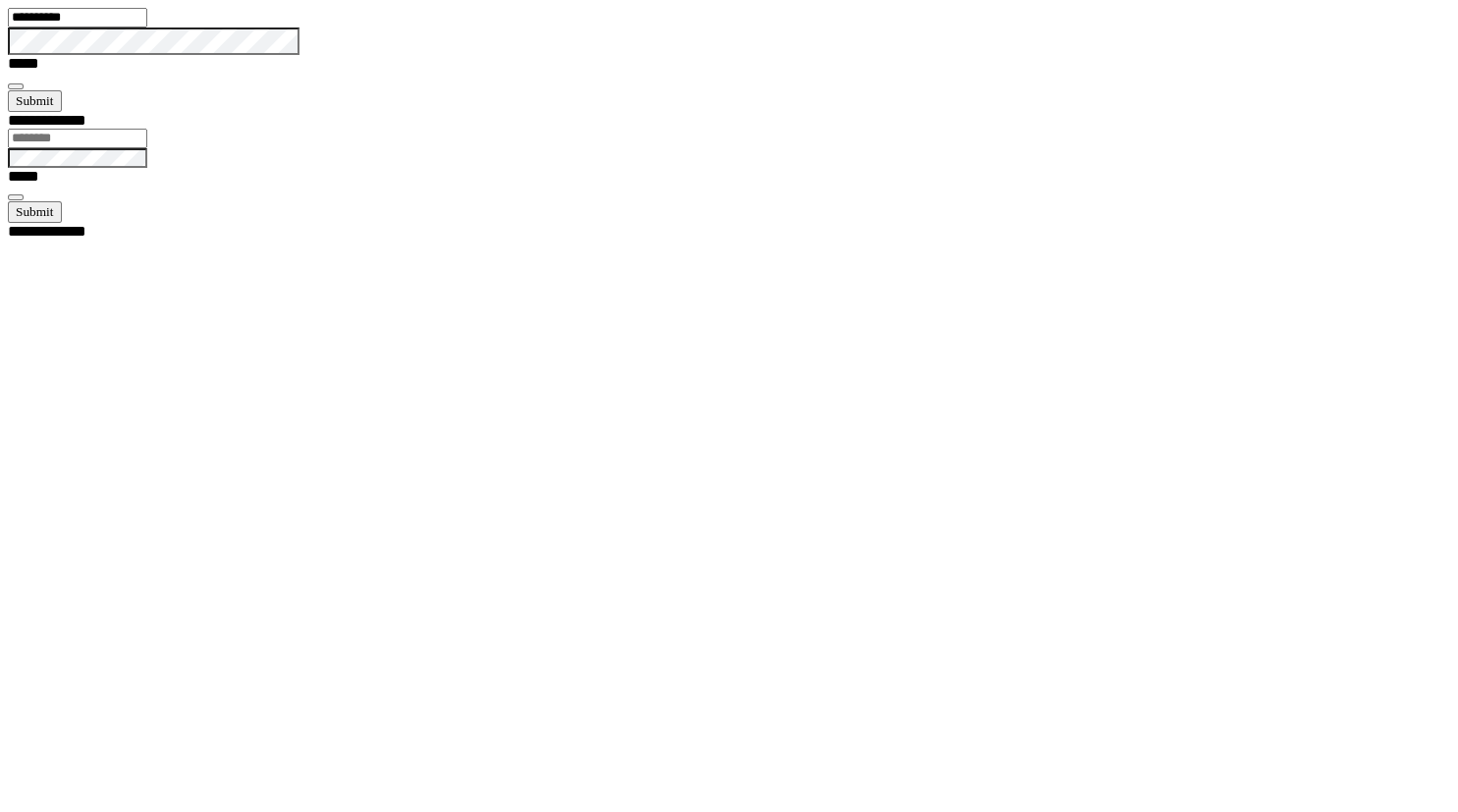 type on "**********" 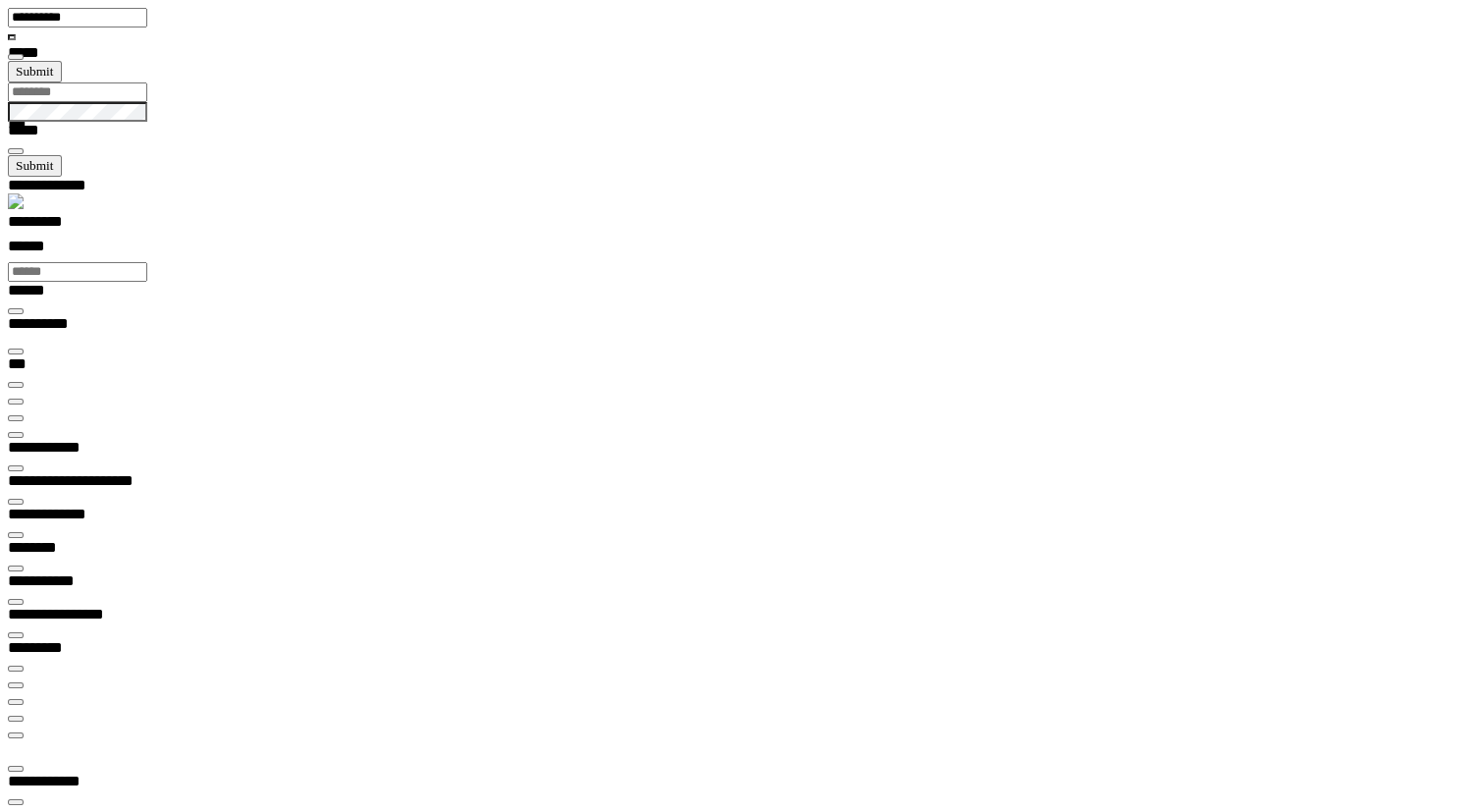 click on "*********" at bounding box center [56, 225] 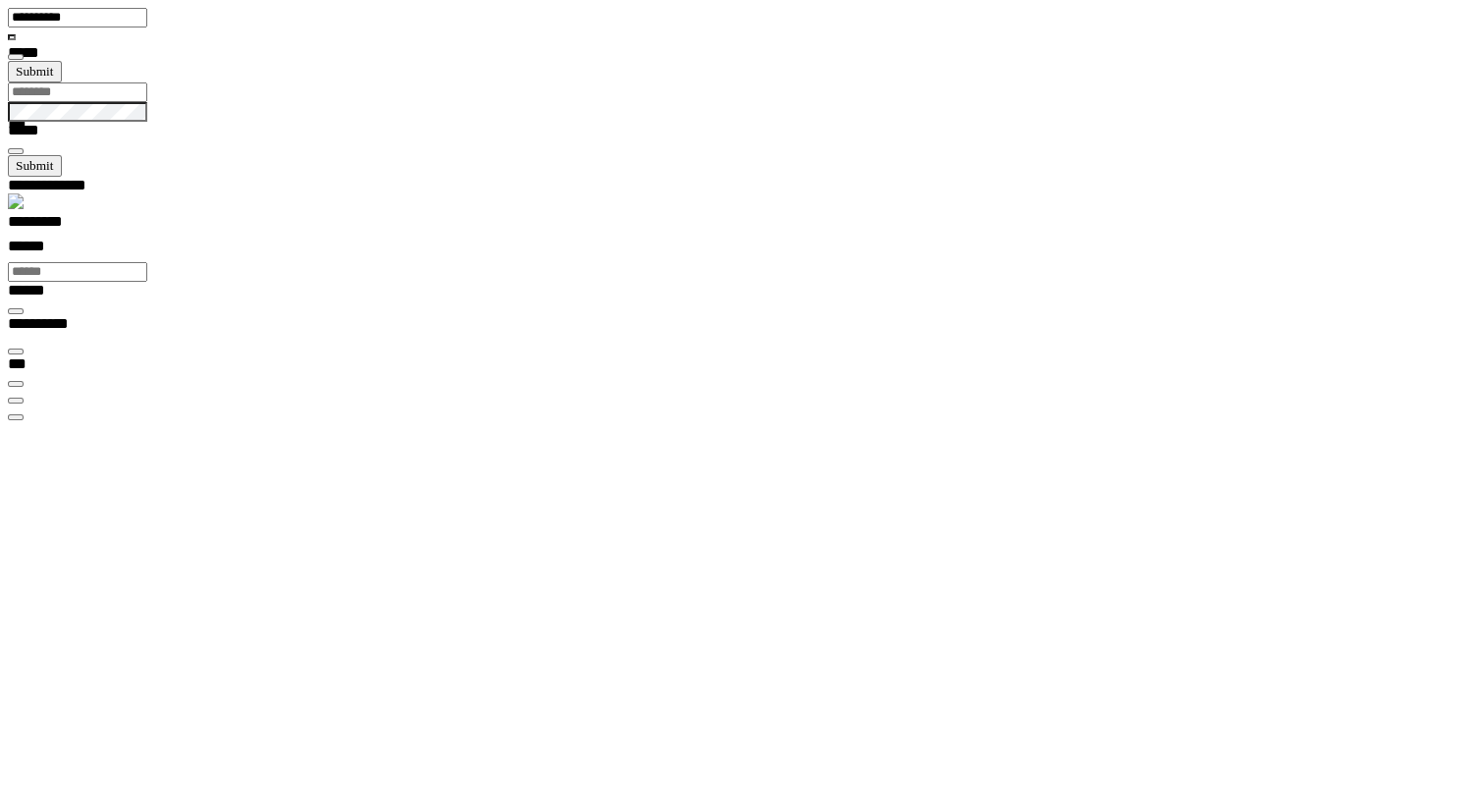 click at bounding box center [8, 221] 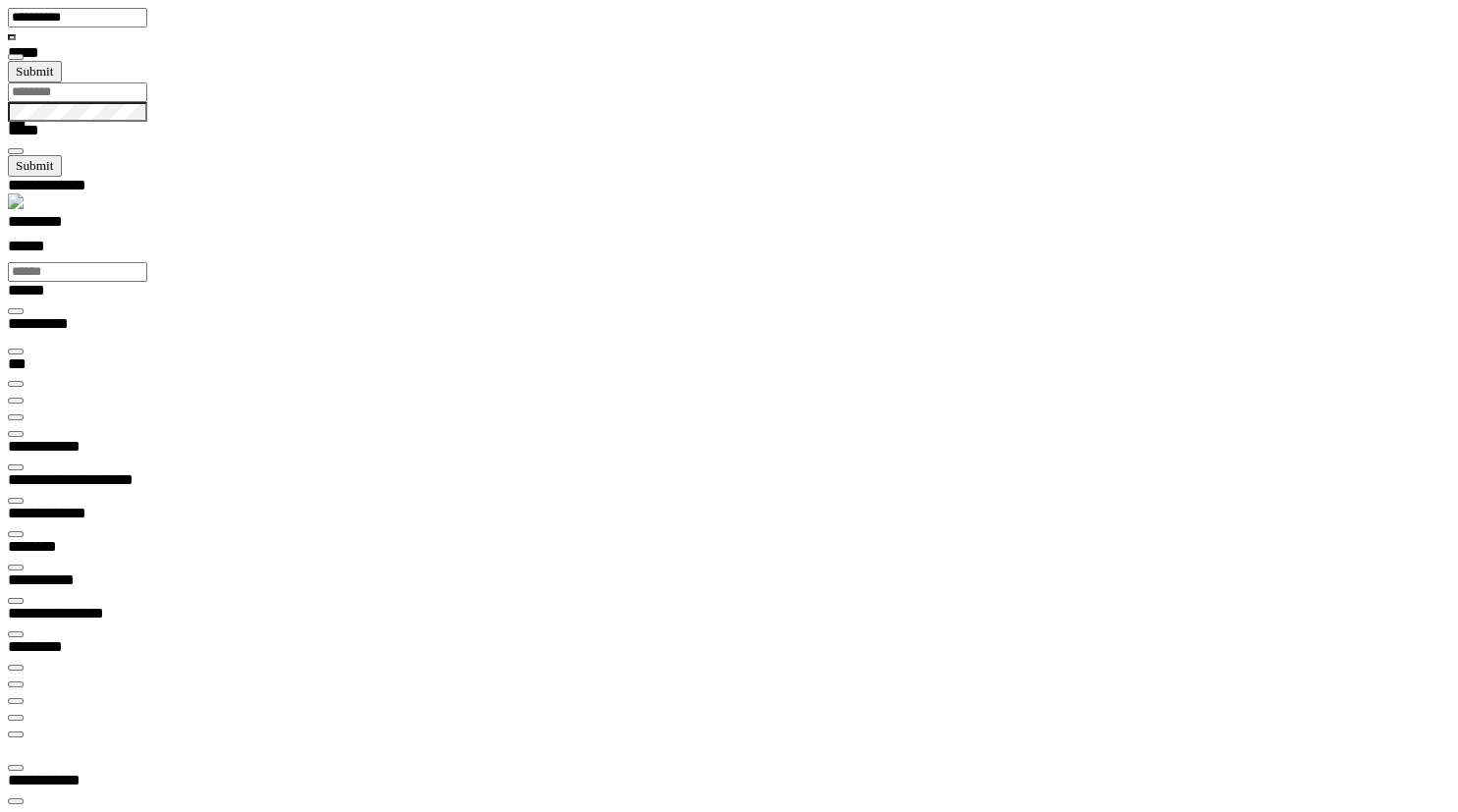 scroll, scrollTop: 0, scrollLeft: 0, axis: both 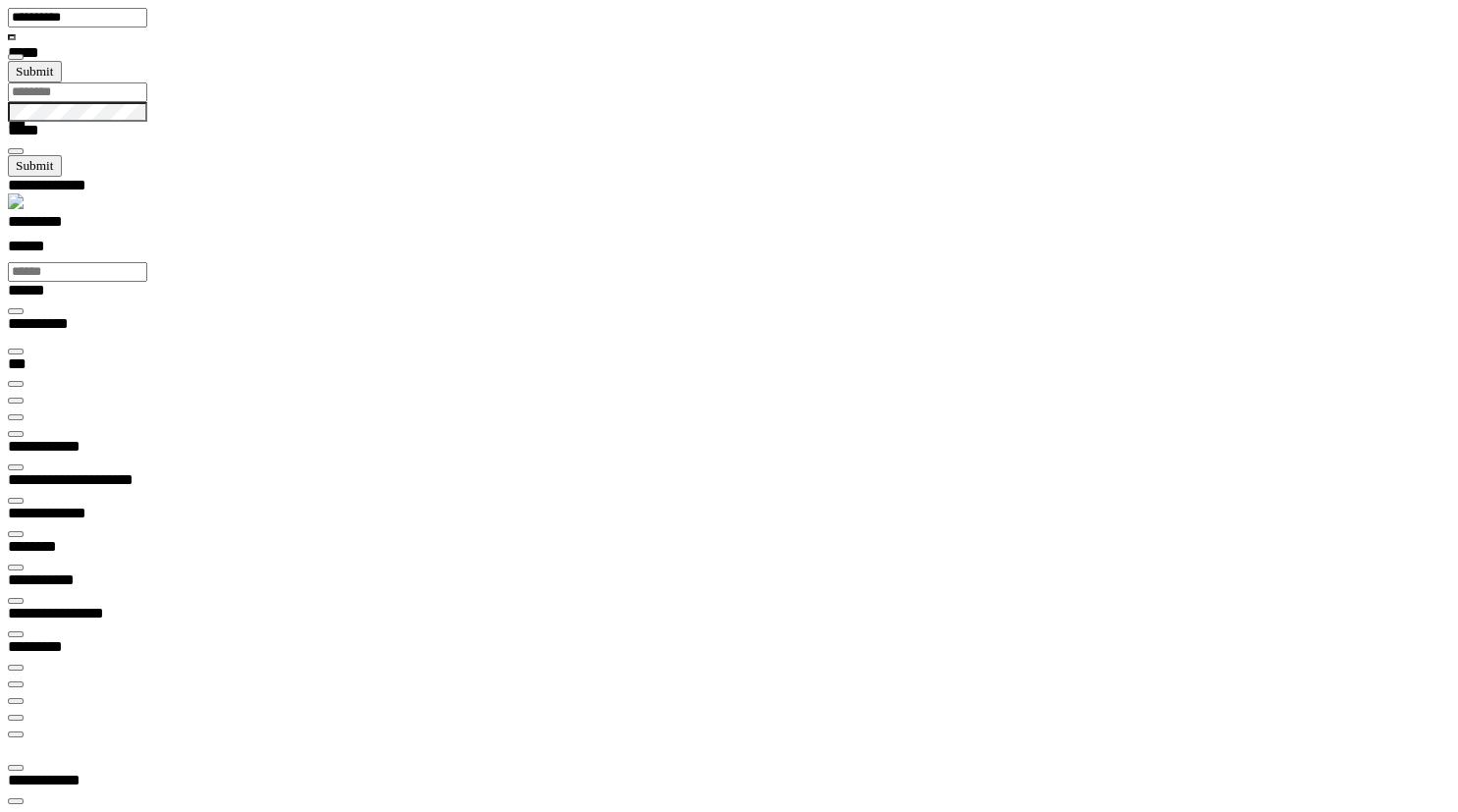 click on "**********" at bounding box center (73, 13487) 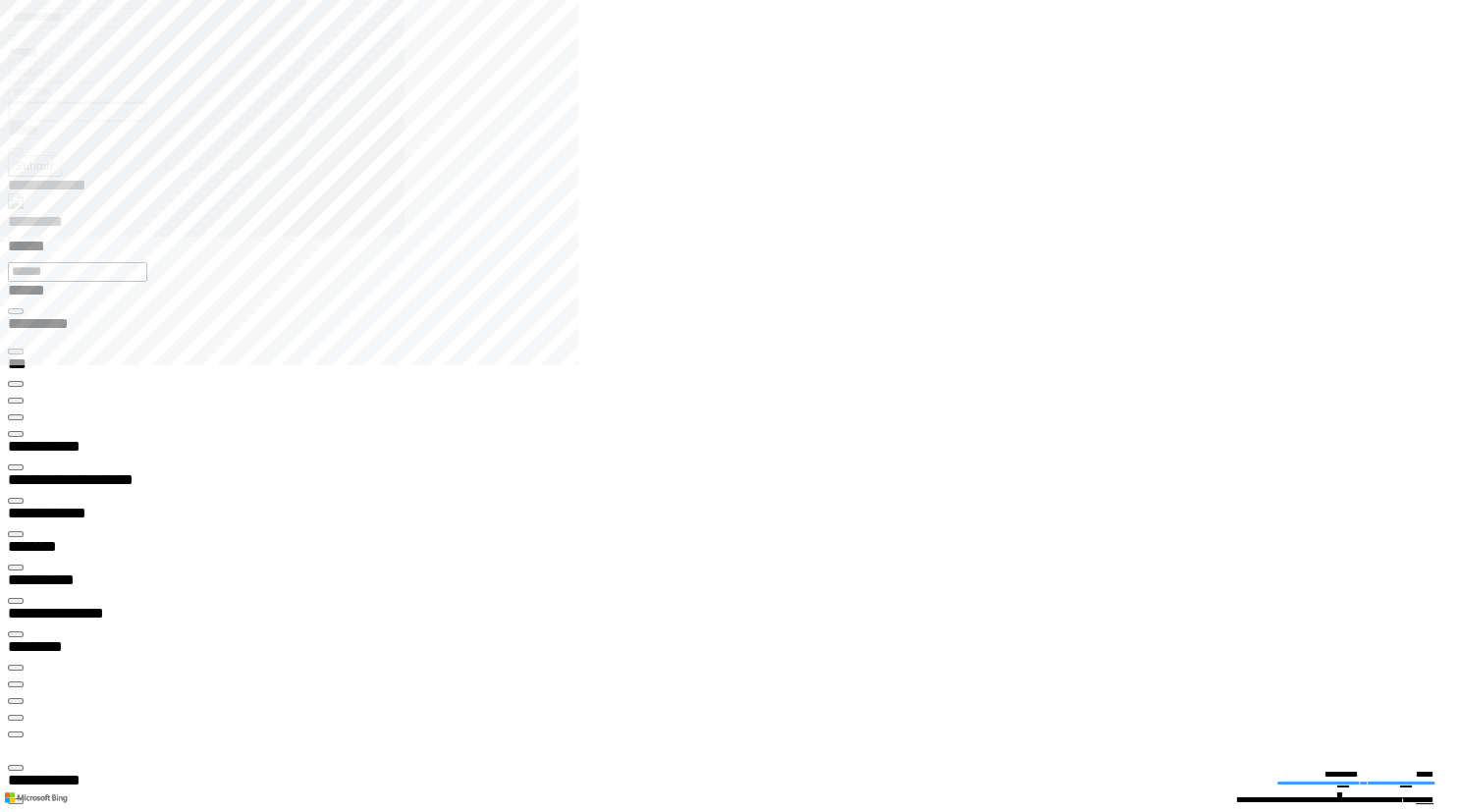 type on "**********" 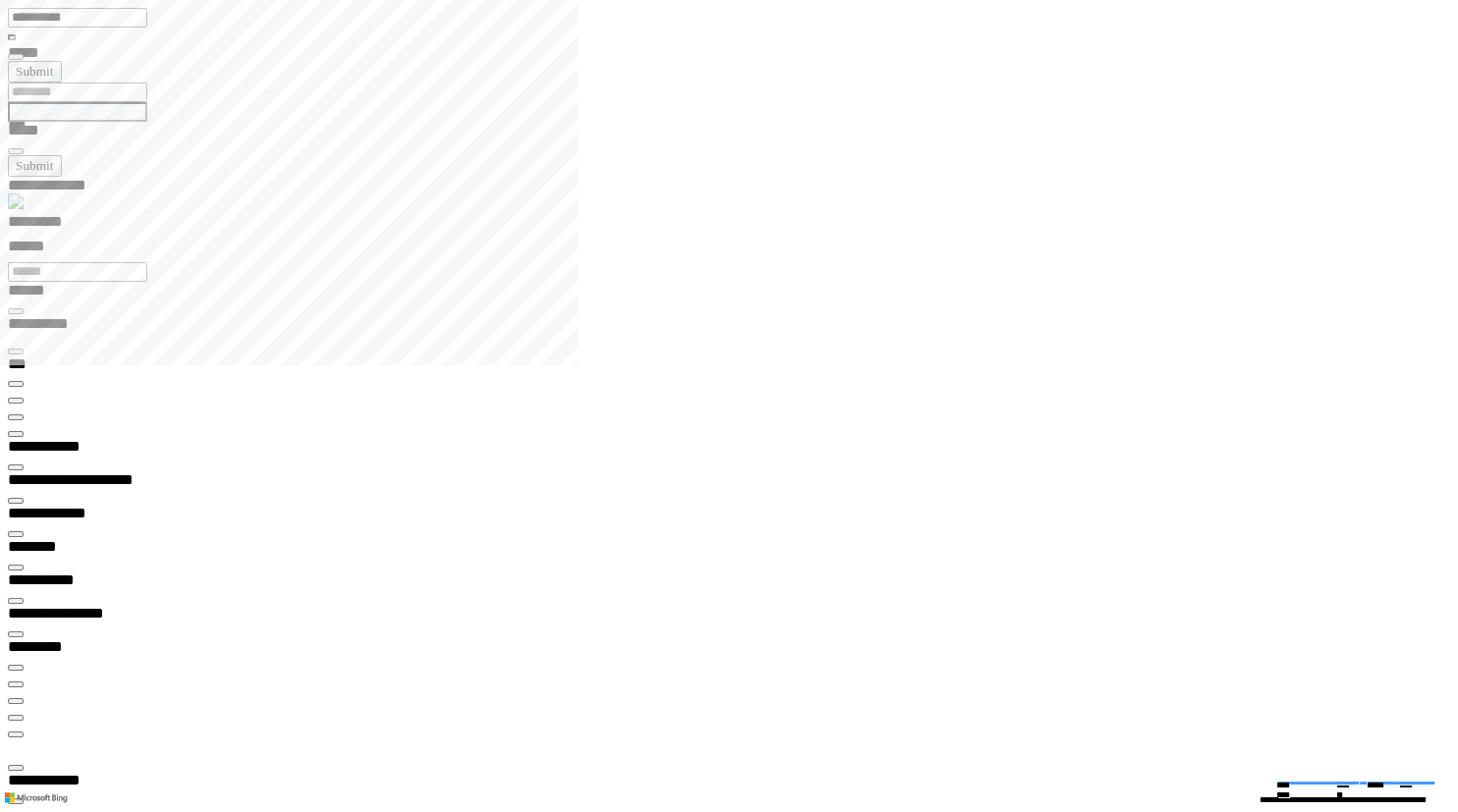 click at bounding box center (16, 14256) 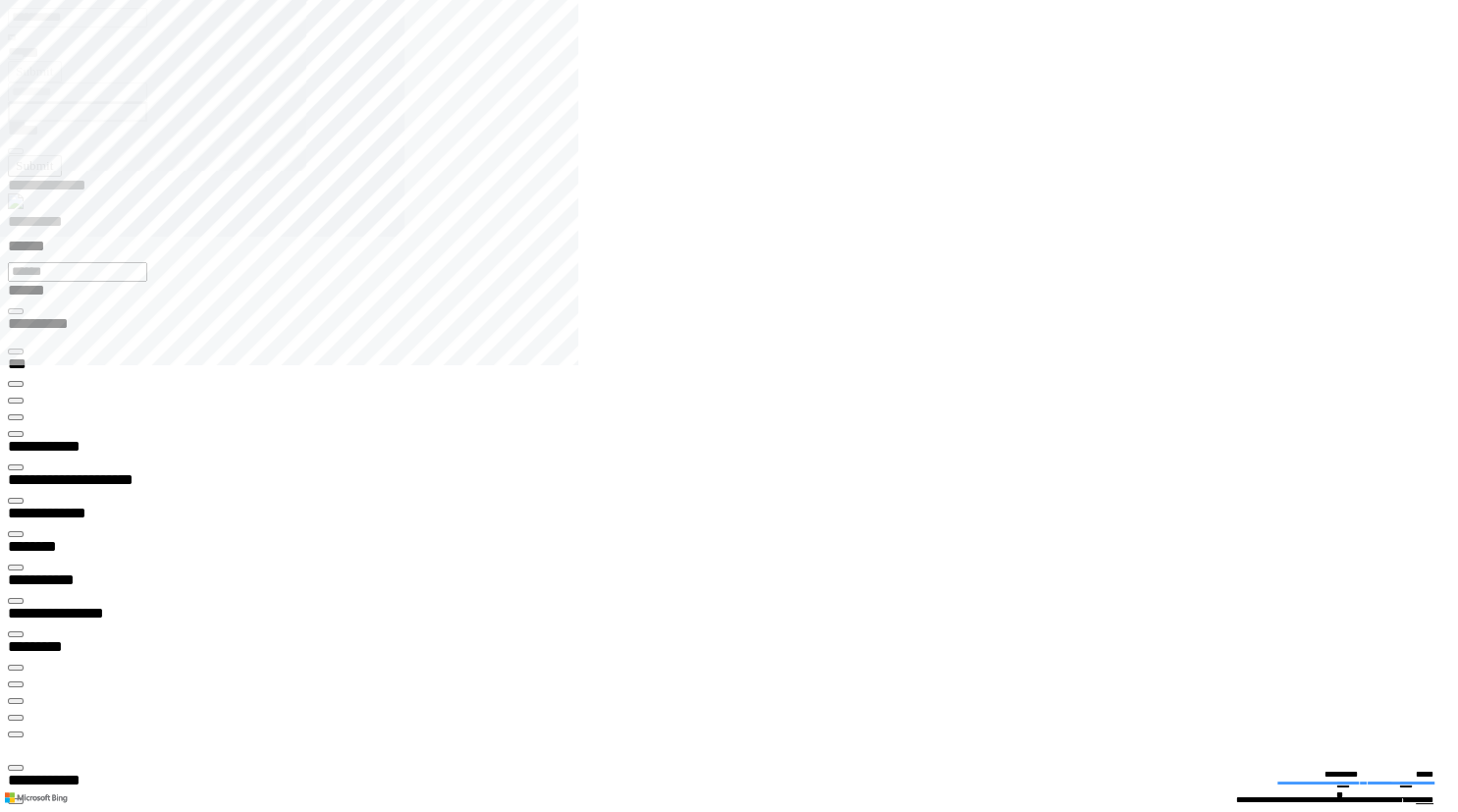 click at bounding box center (16, 14184) 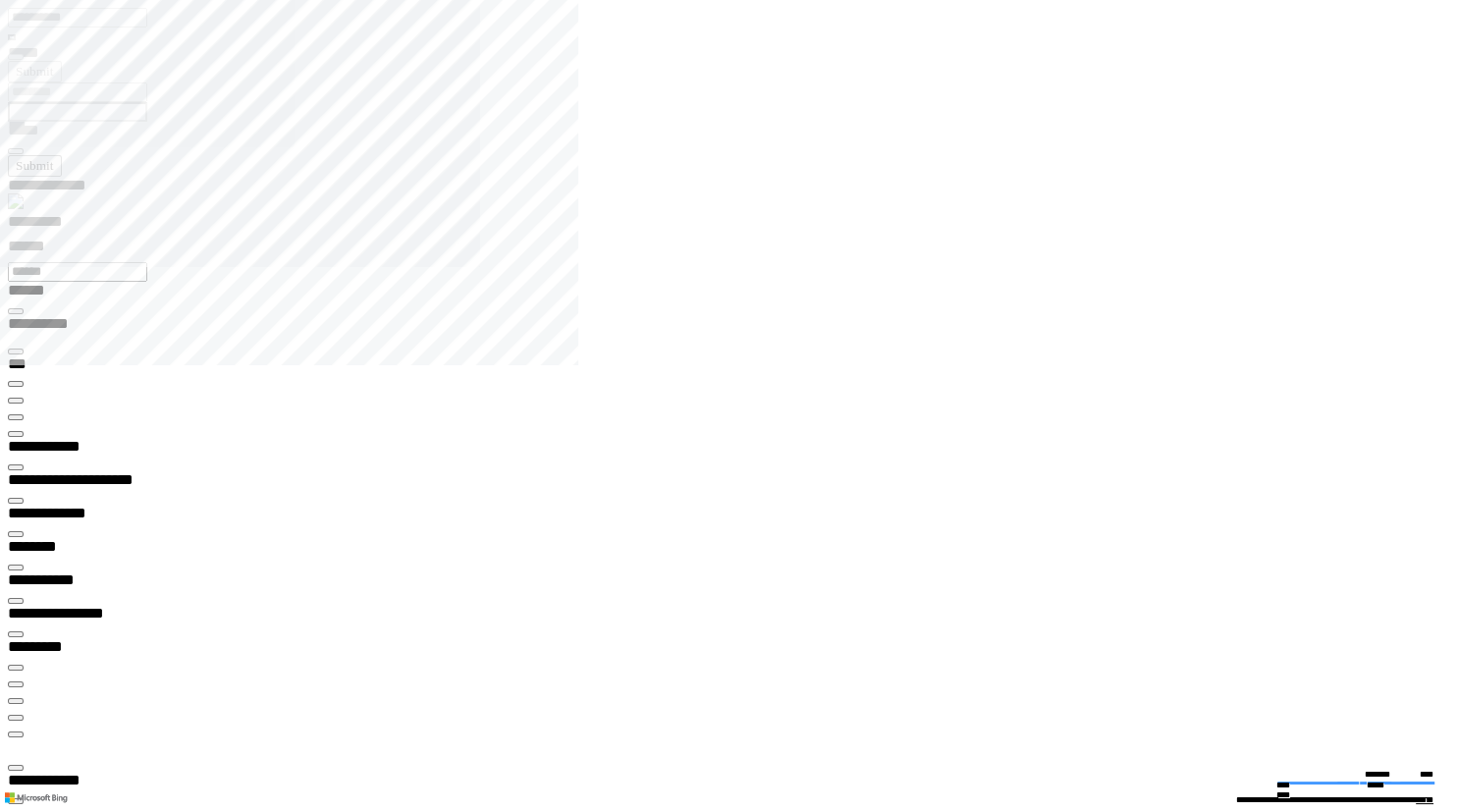 click on "**********" at bounding box center [69, 13216] 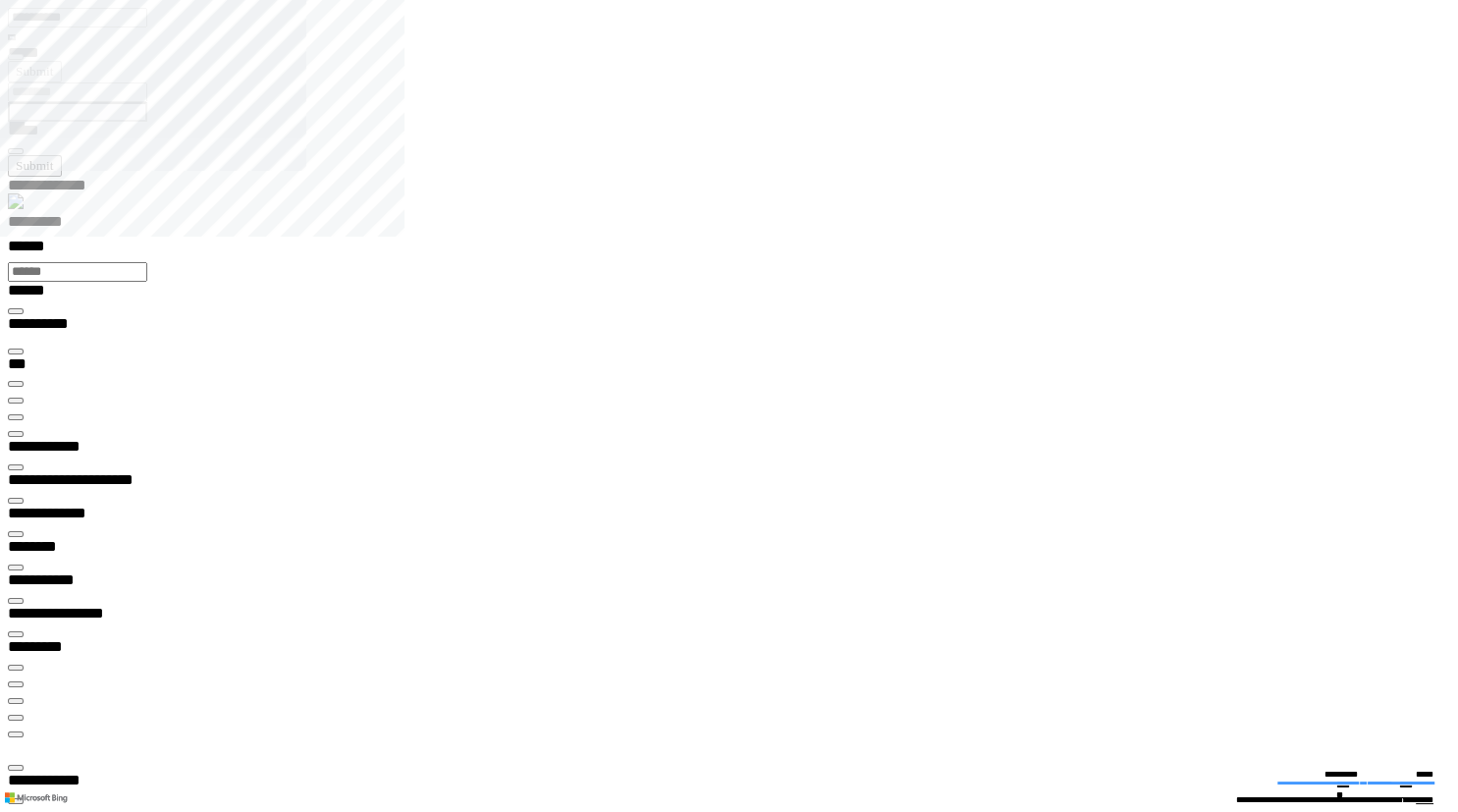 type on "**********" 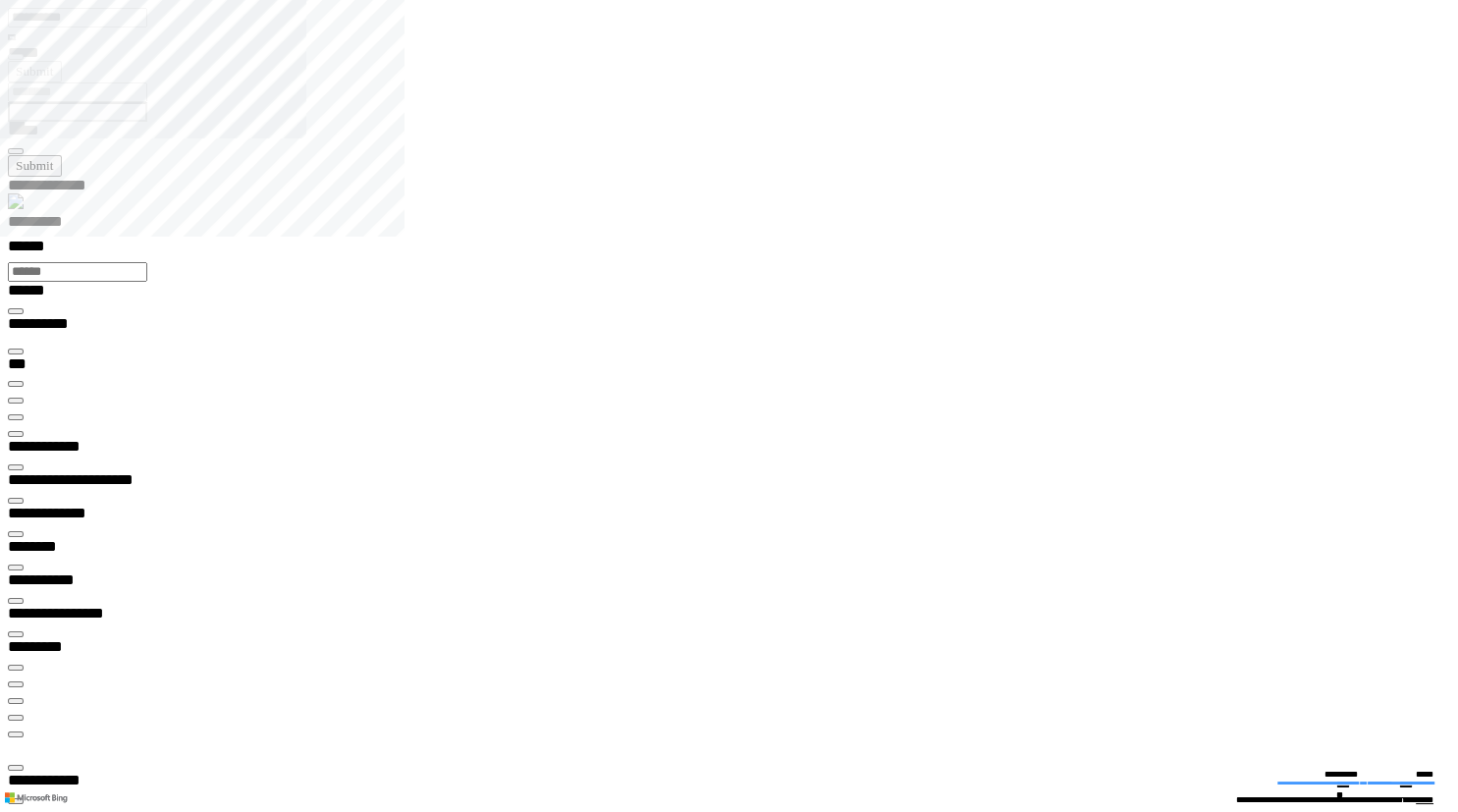 click at bounding box center (16, 14184) 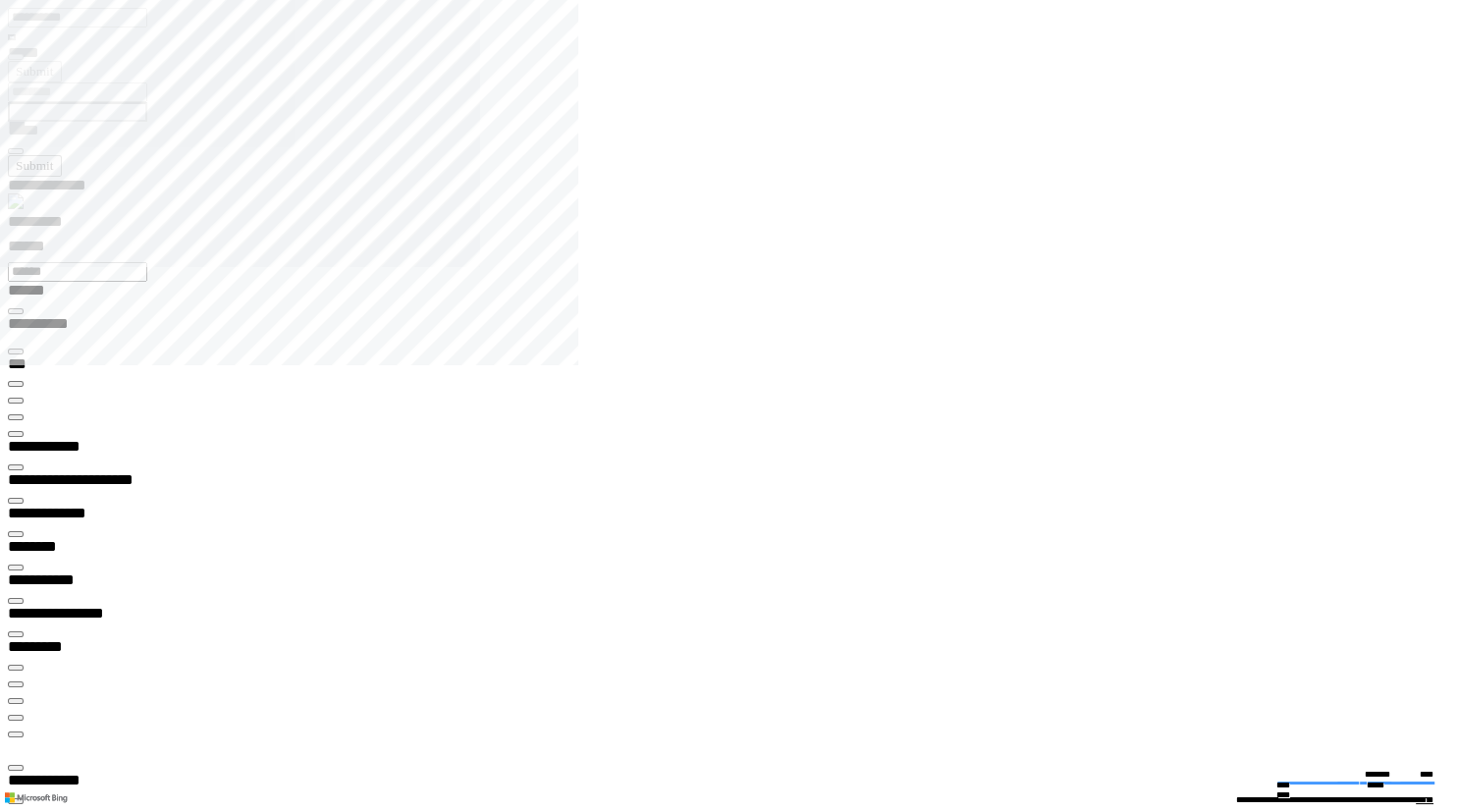 click on "**********" at bounding box center (69, 13758) 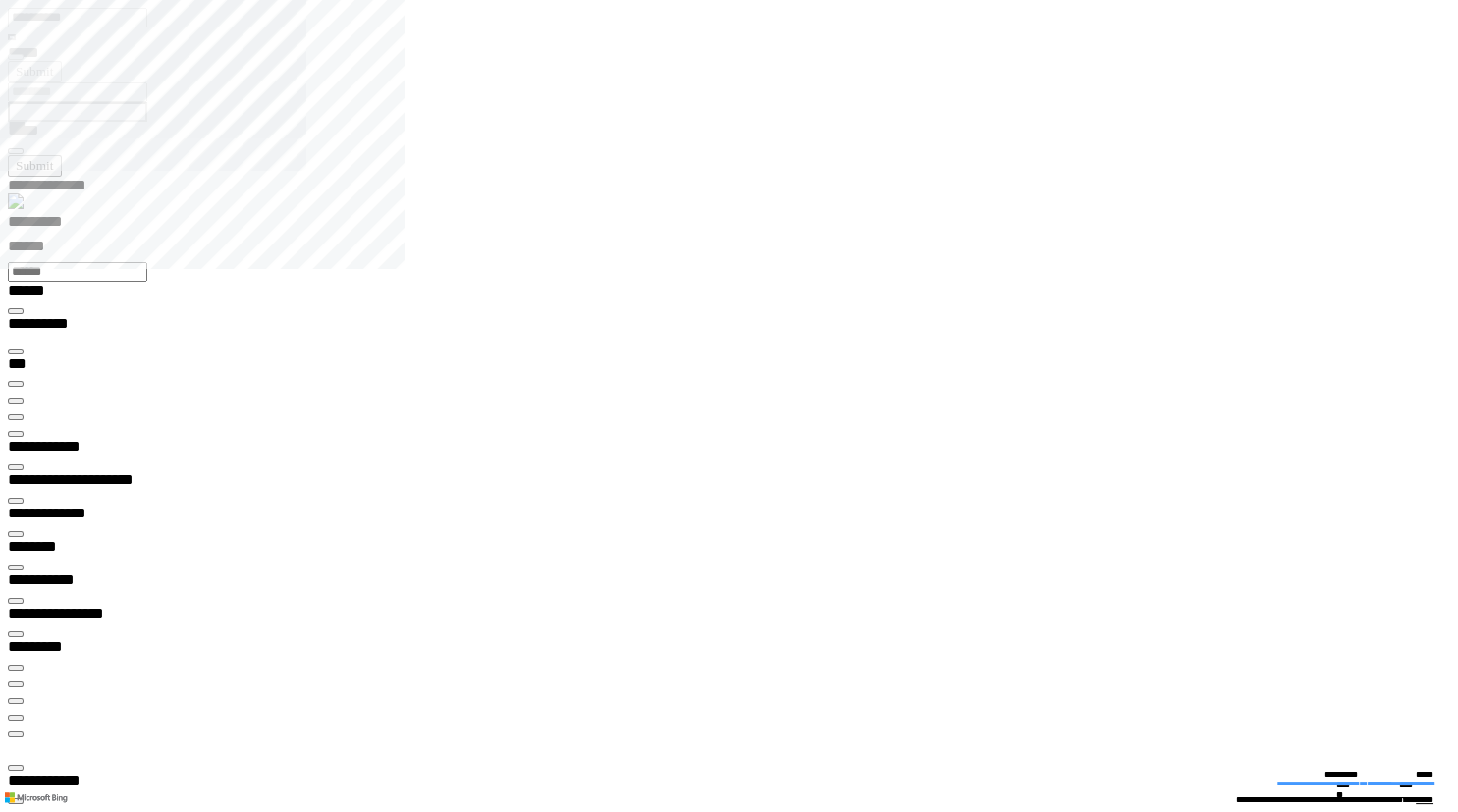type on "**********" 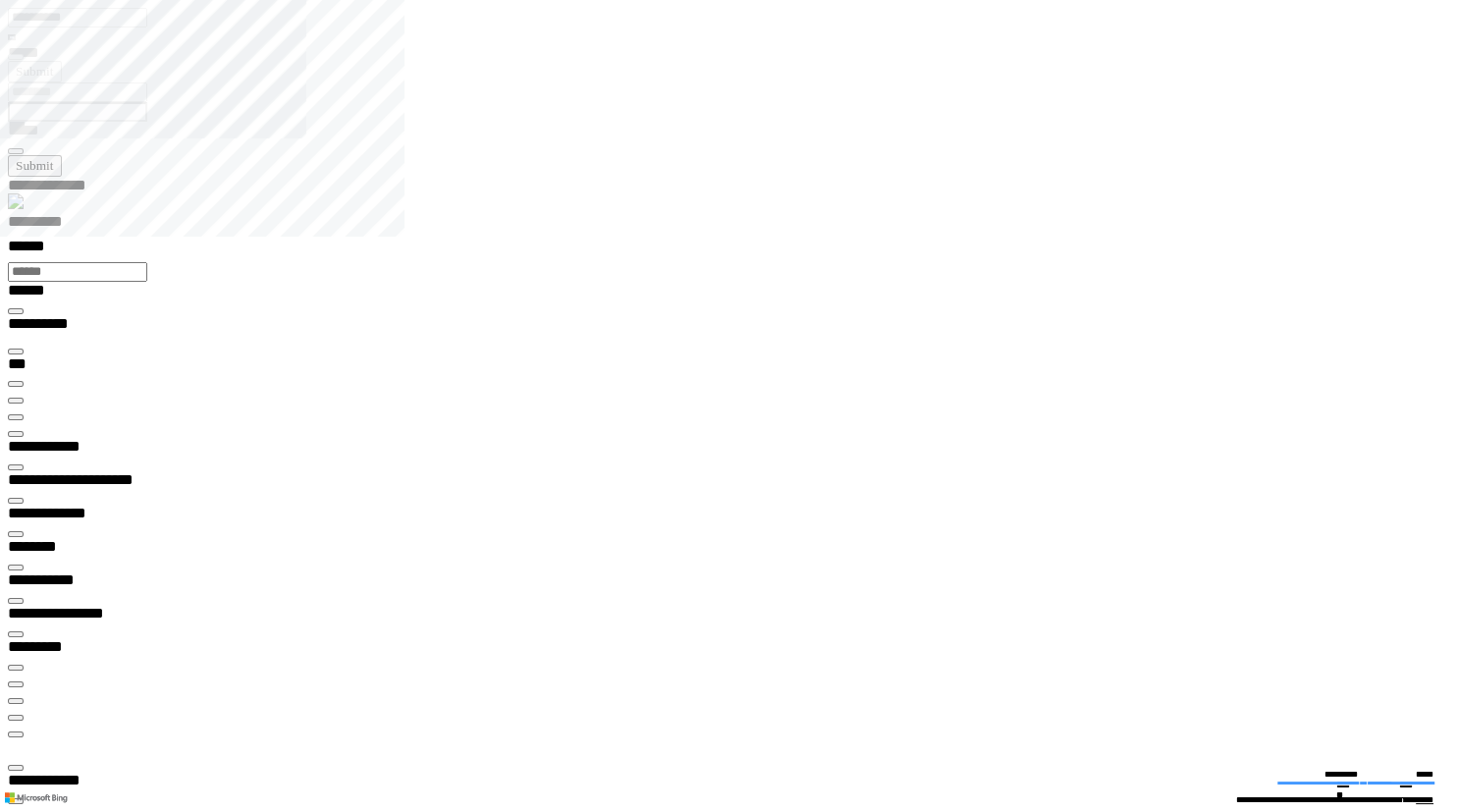 click on "**********" at bounding box center [736, 19662] 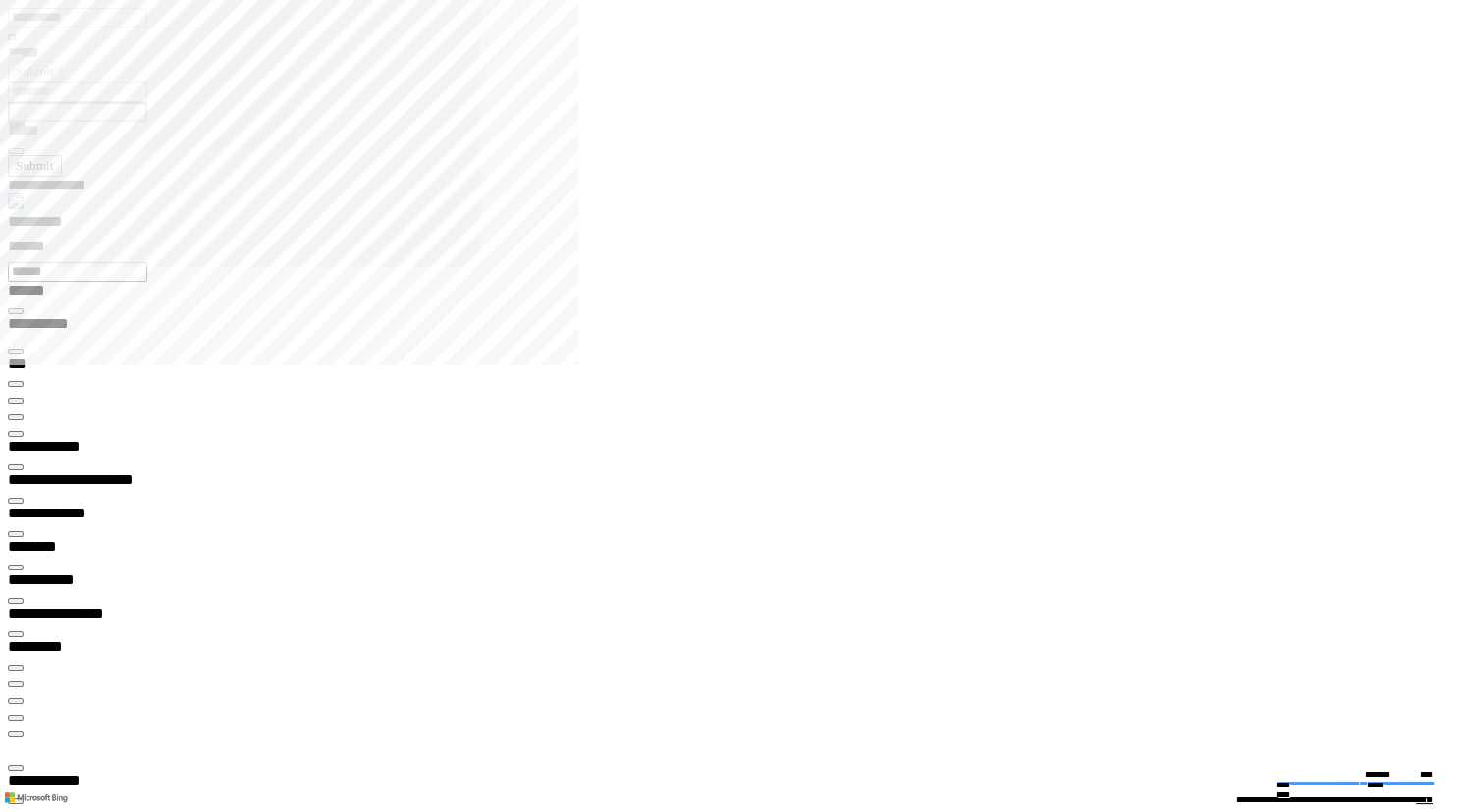 click on "**********" at bounding box center [73, 13487] 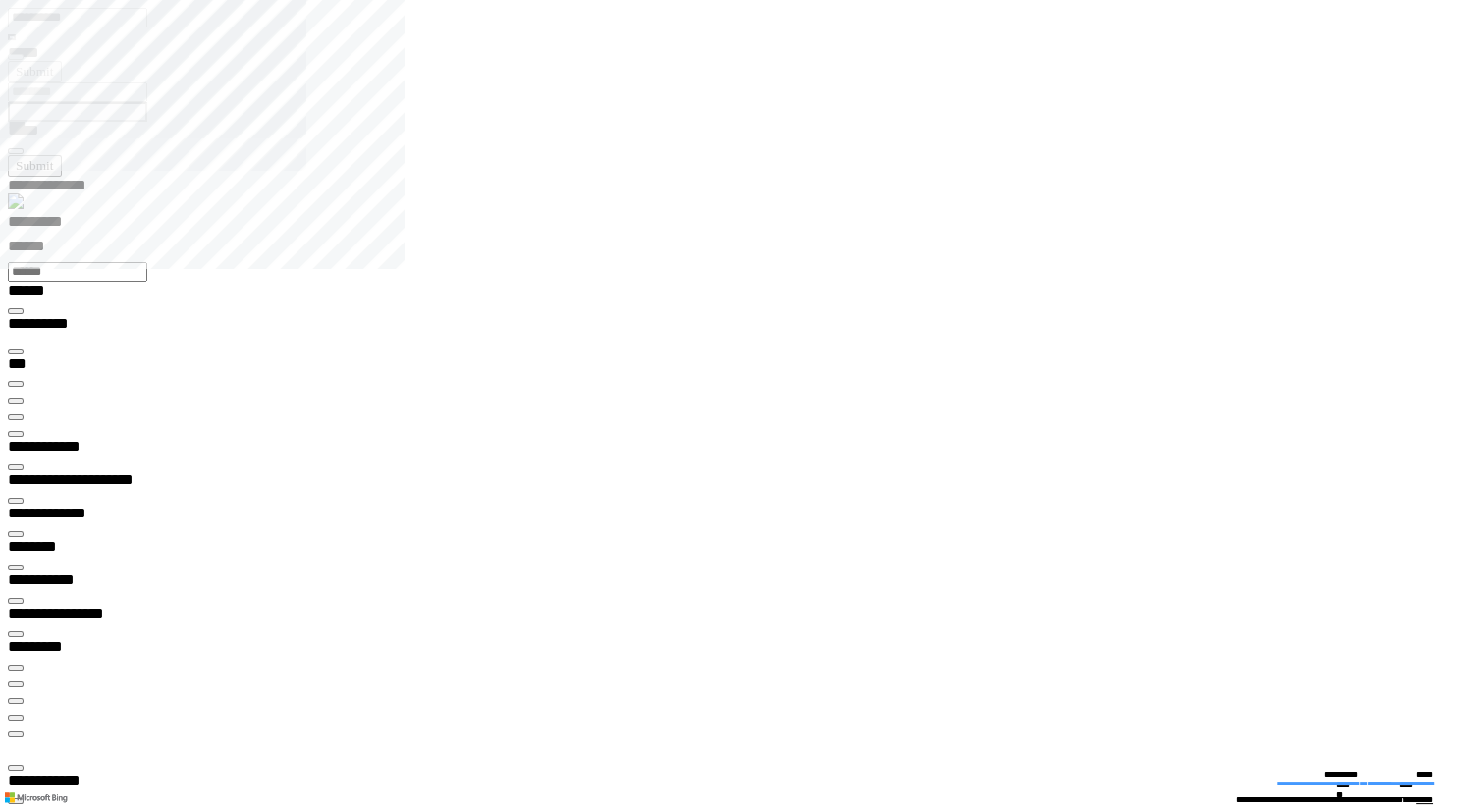 type on "**********" 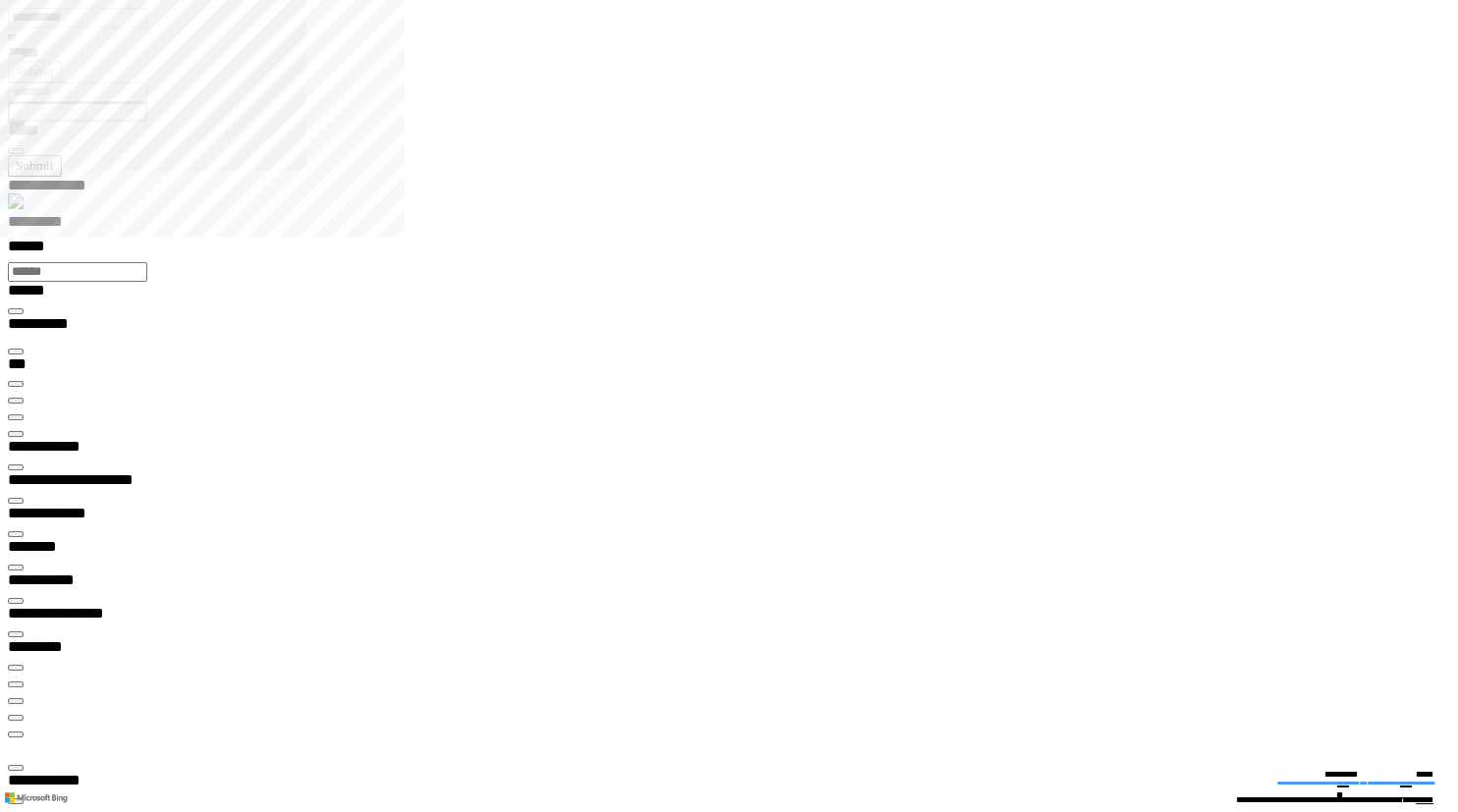 click at bounding box center (16, 14184) 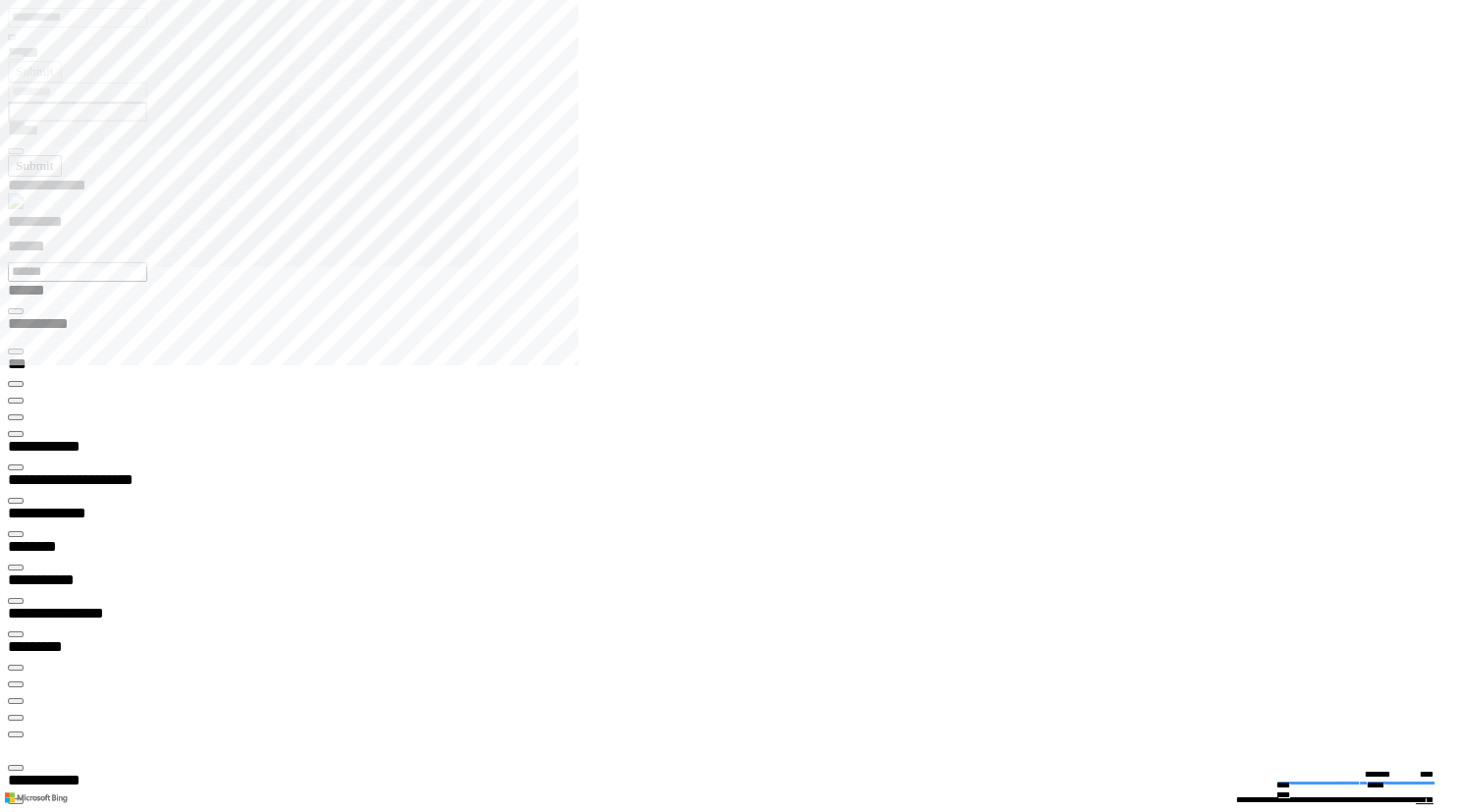 click at bounding box center (16, 13184) 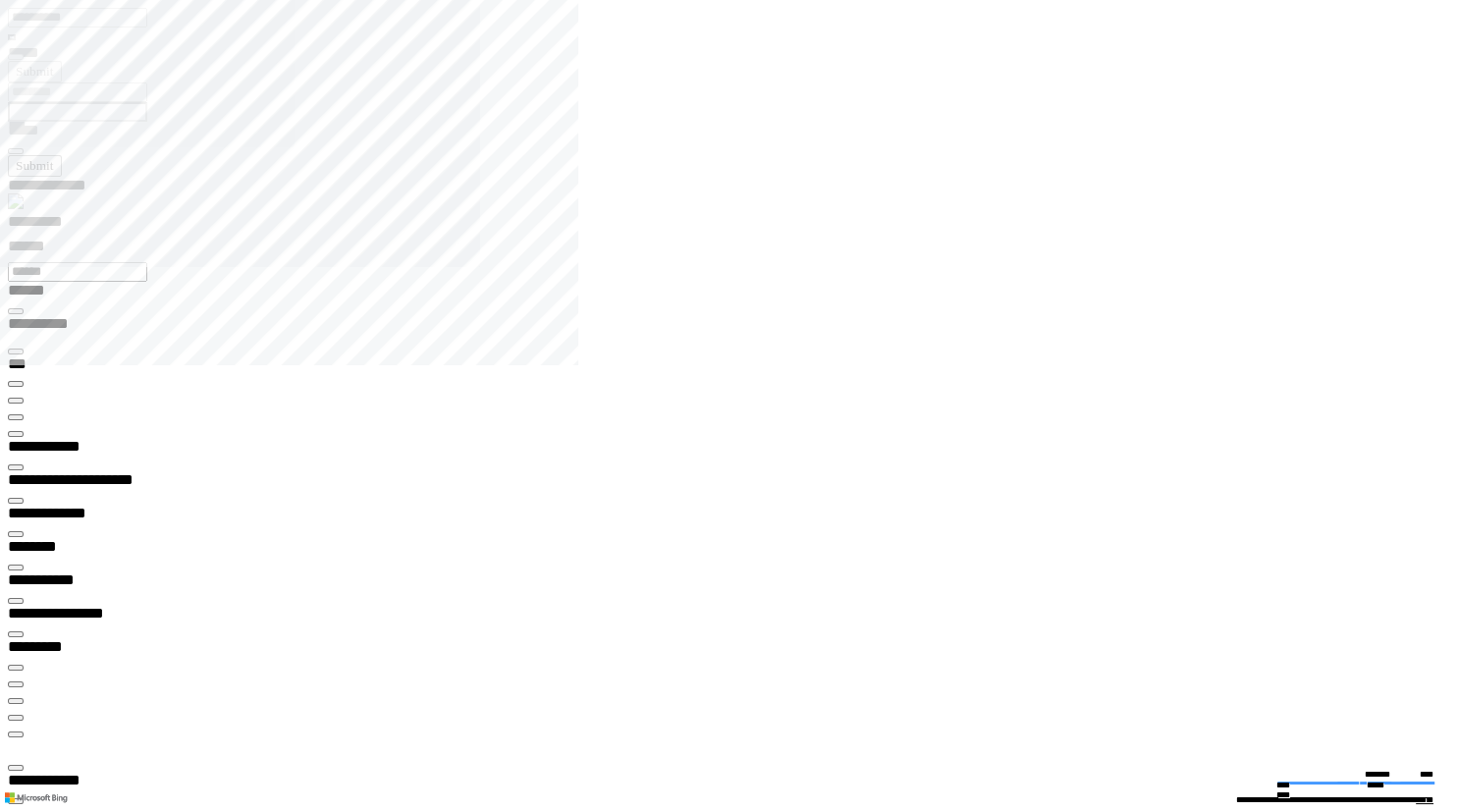 type on "**********" 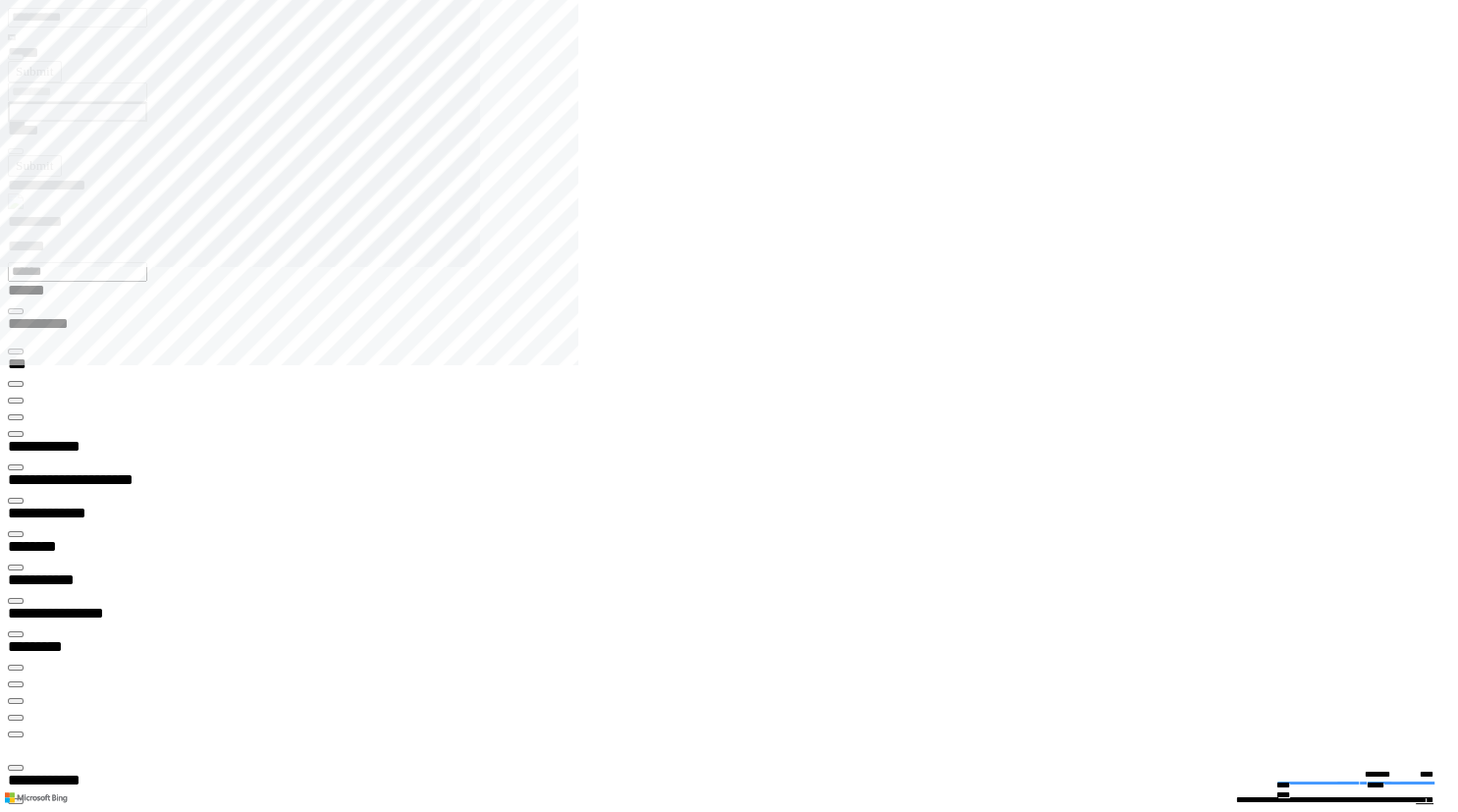 click at bounding box center (16, 14638) 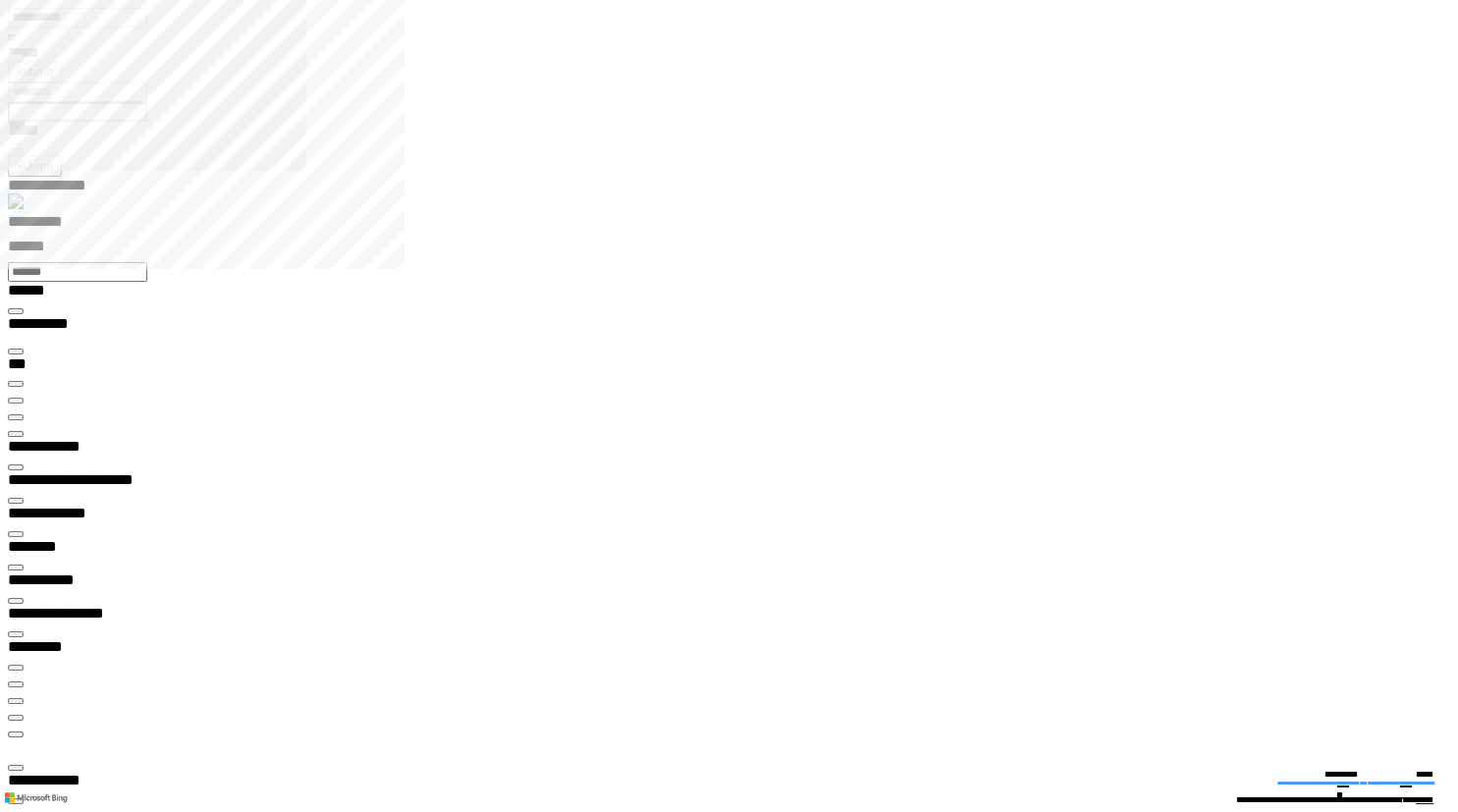 type on "**********" 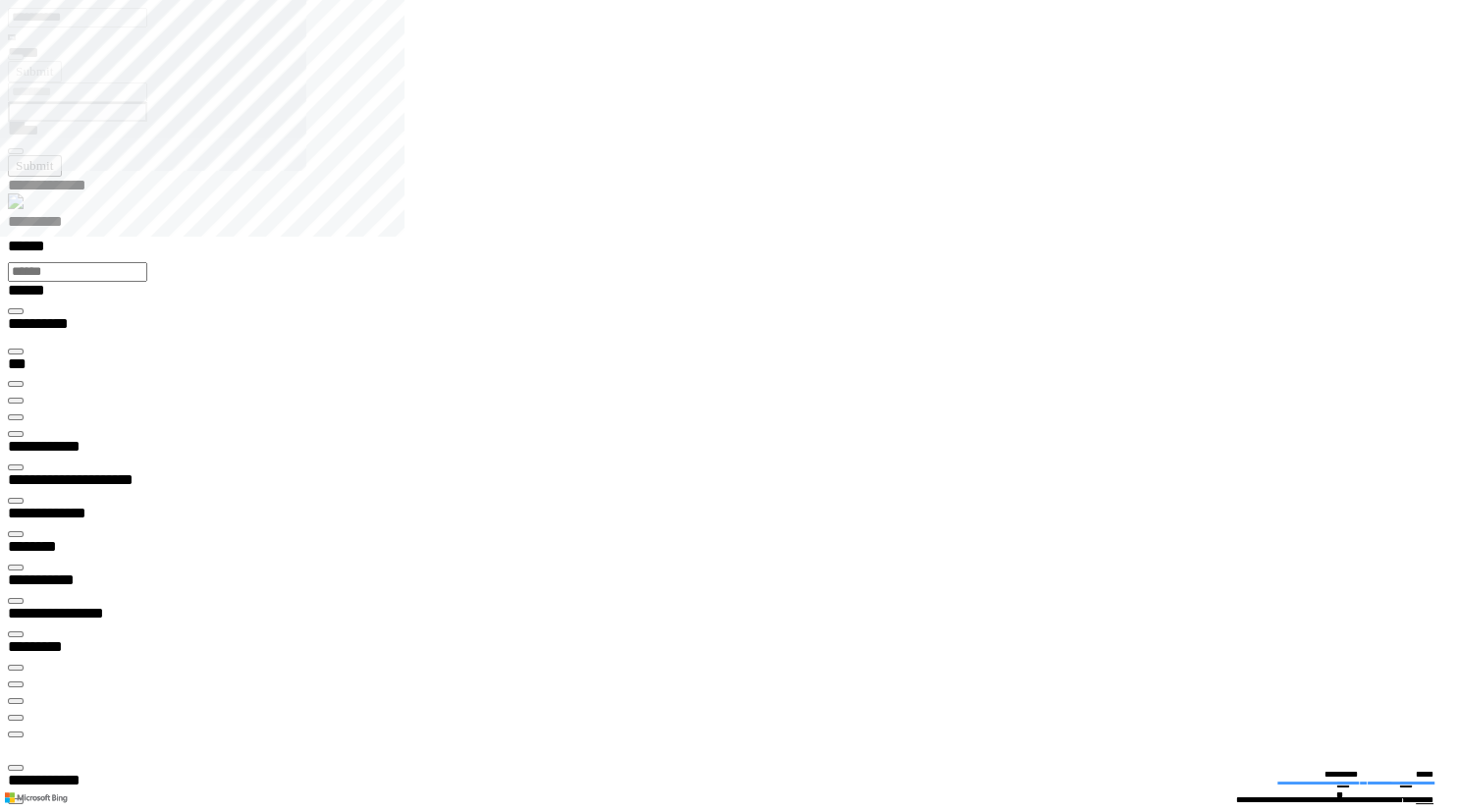 click on "**********" at bounding box center [38, 18615] 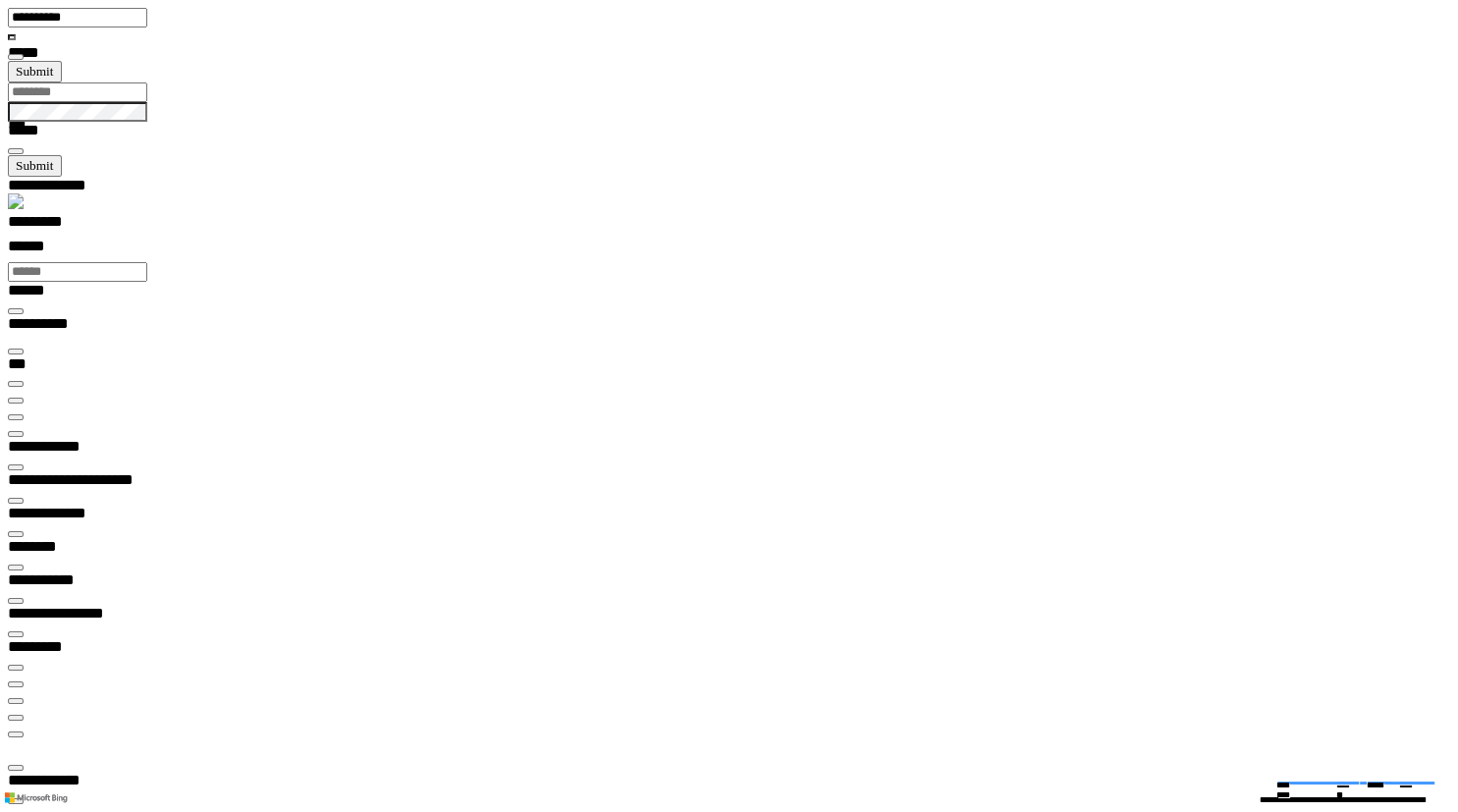 click at bounding box center [16, 13904] 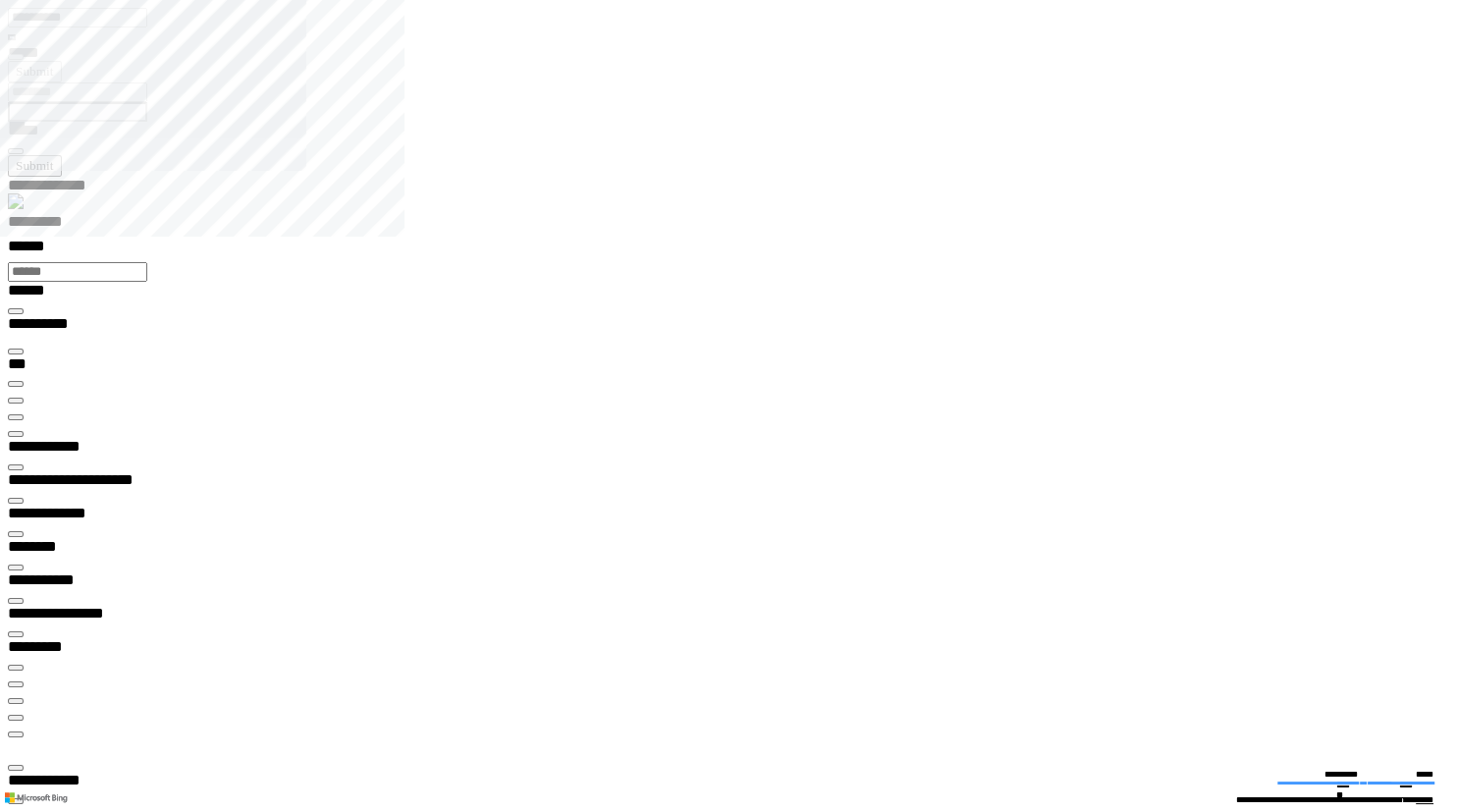 click at bounding box center (16, 13832) 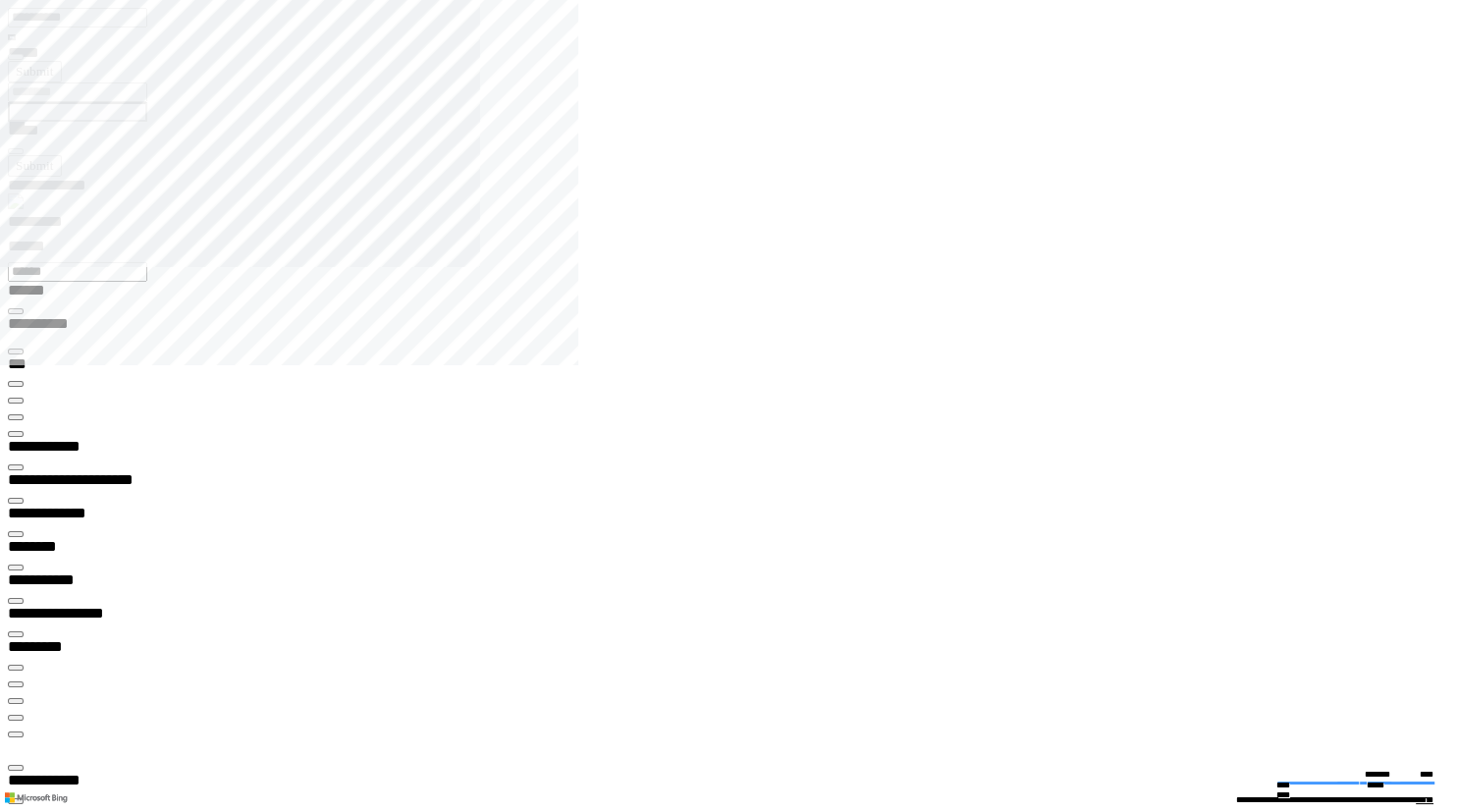 click on "**********" at bounding box center (442, 14044) 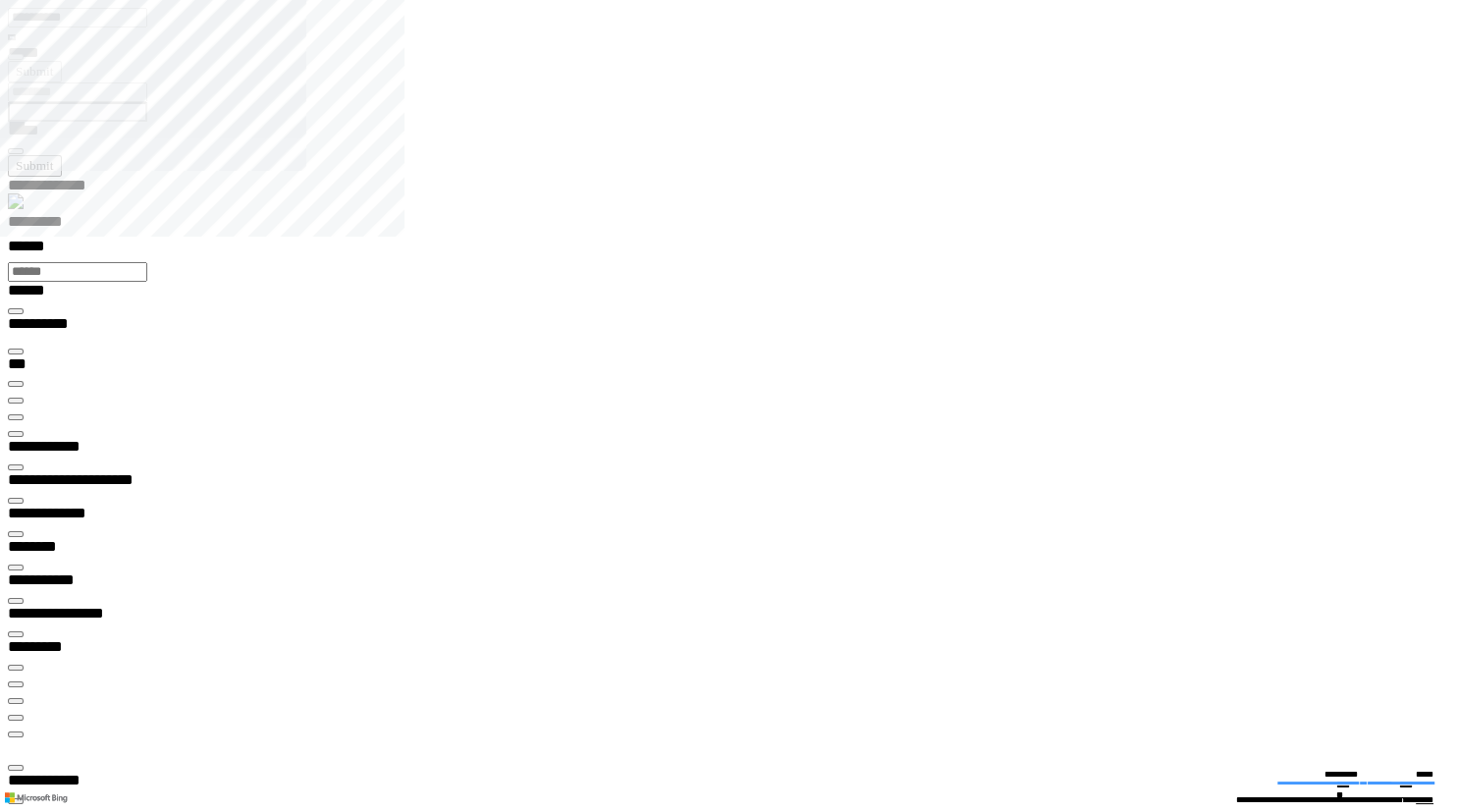 type on "**********" 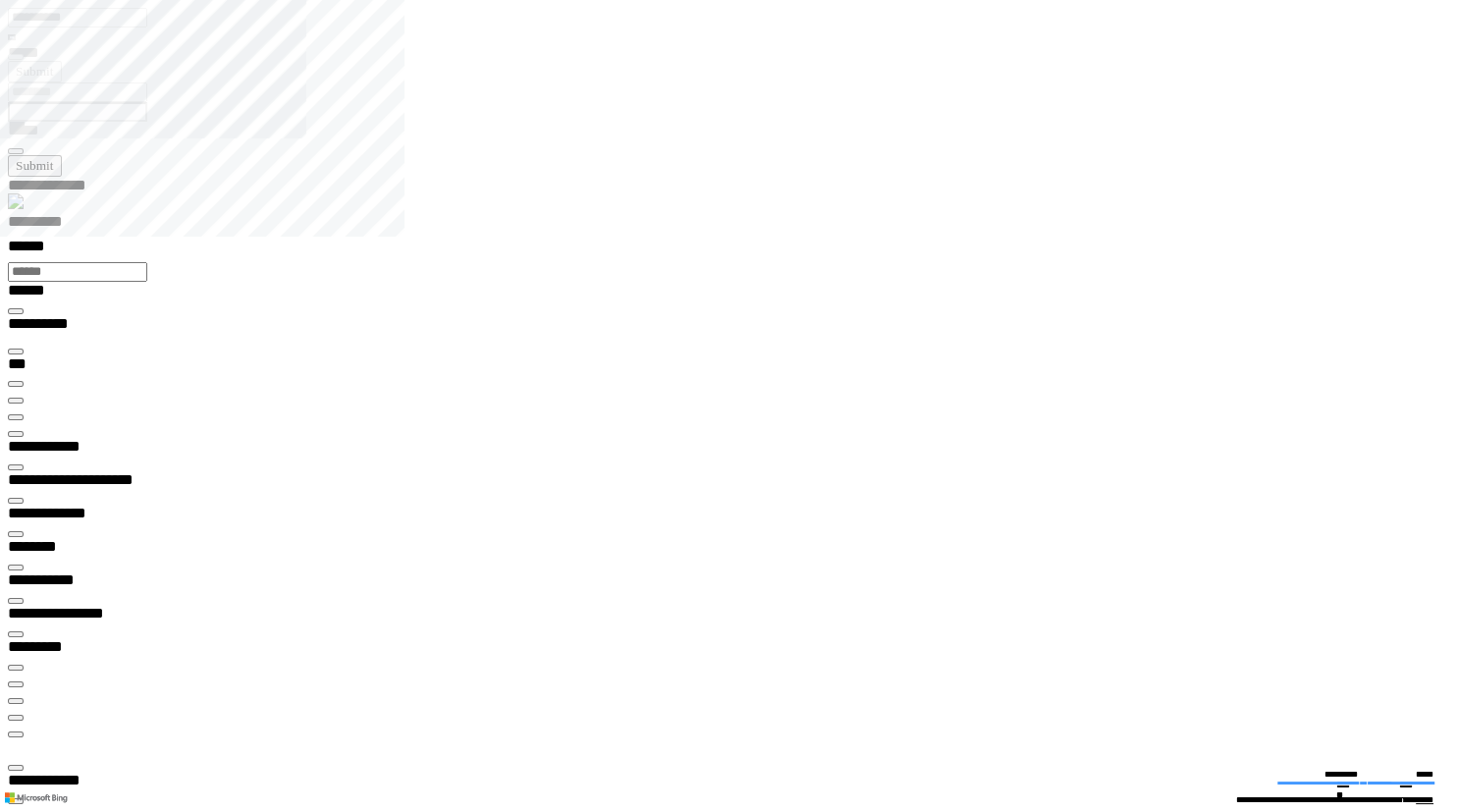 click at bounding box center [16, 17691] 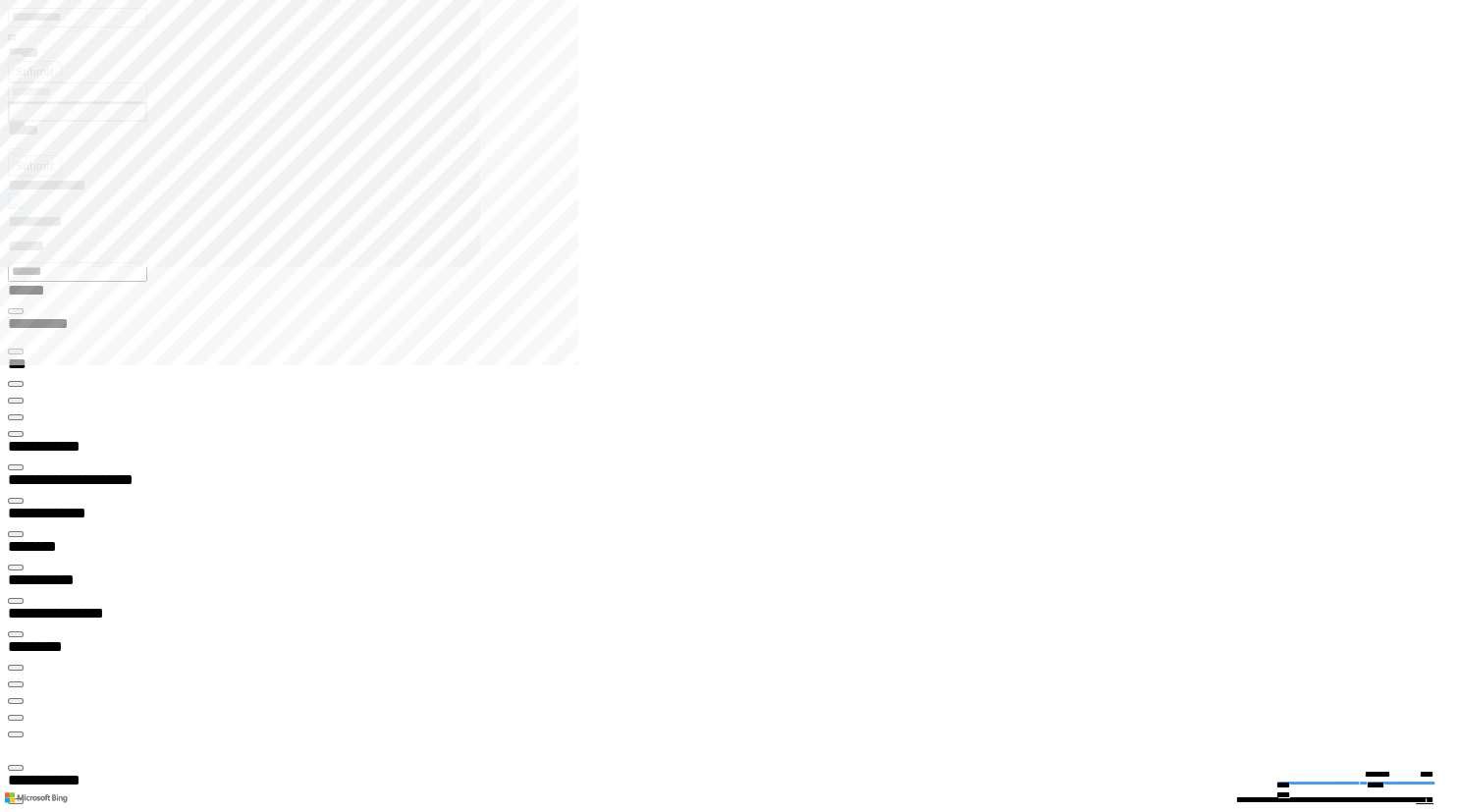 click at bounding box center [16, 13184] 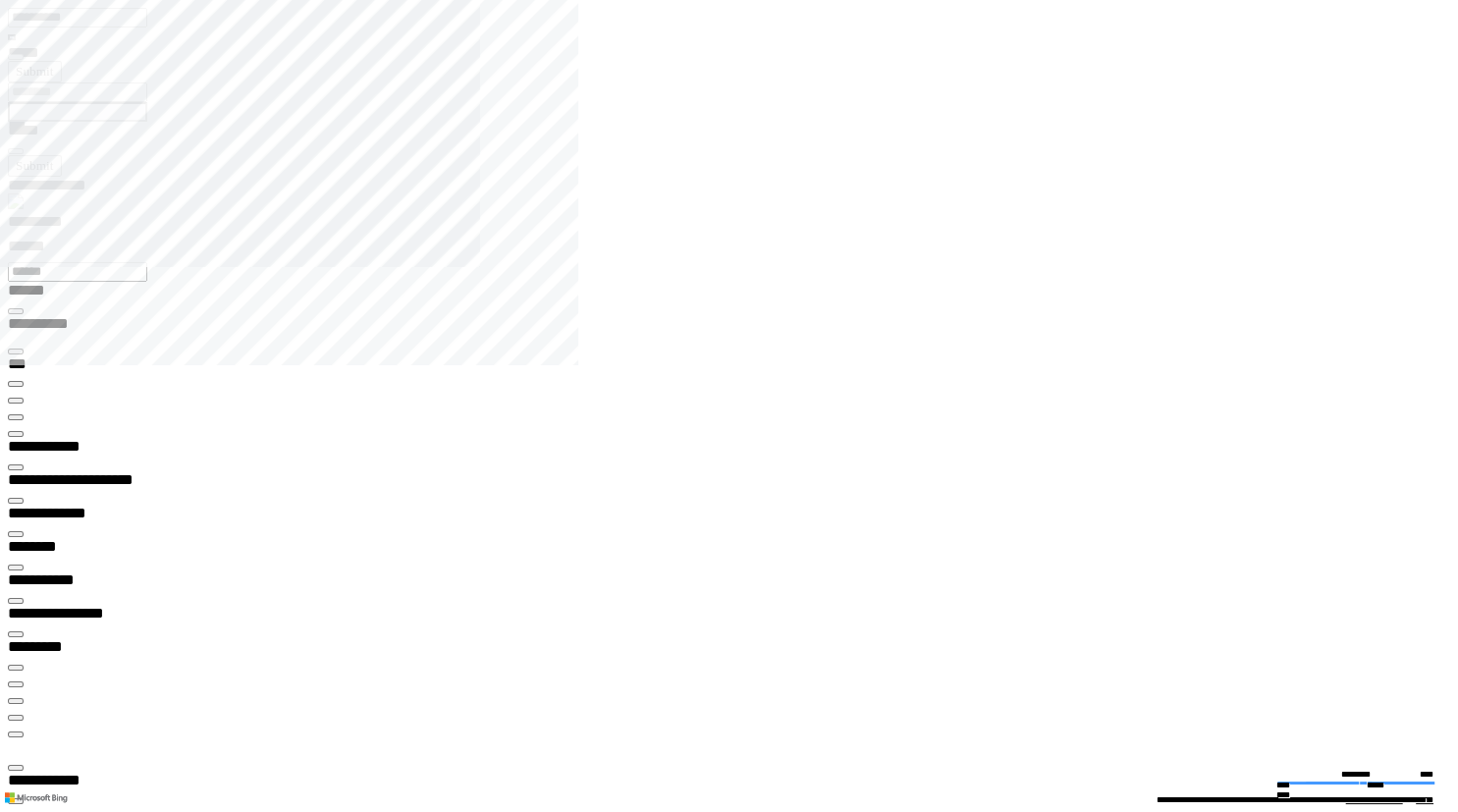 click on "**********" at bounding box center [442, 13341] 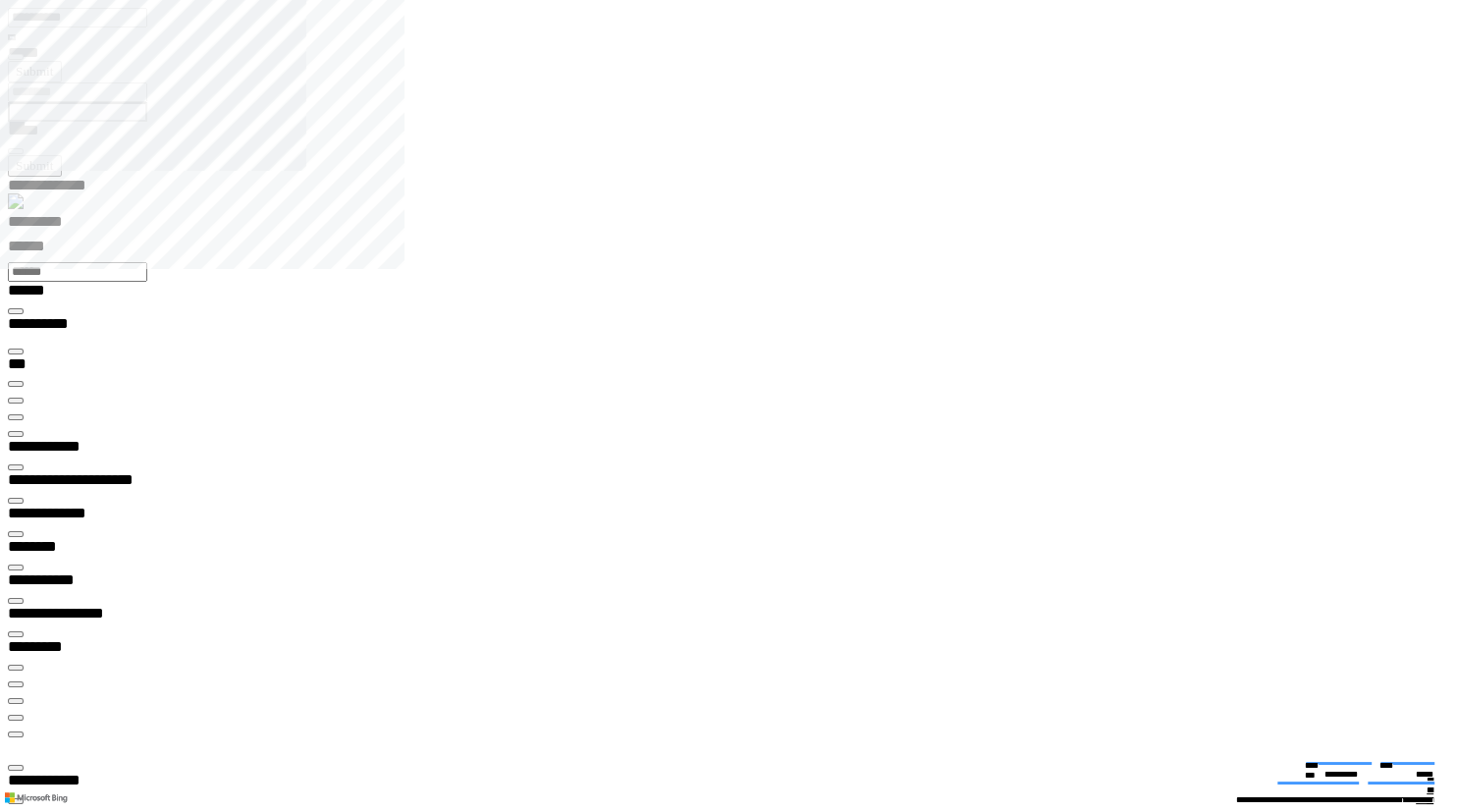 type on "*********" 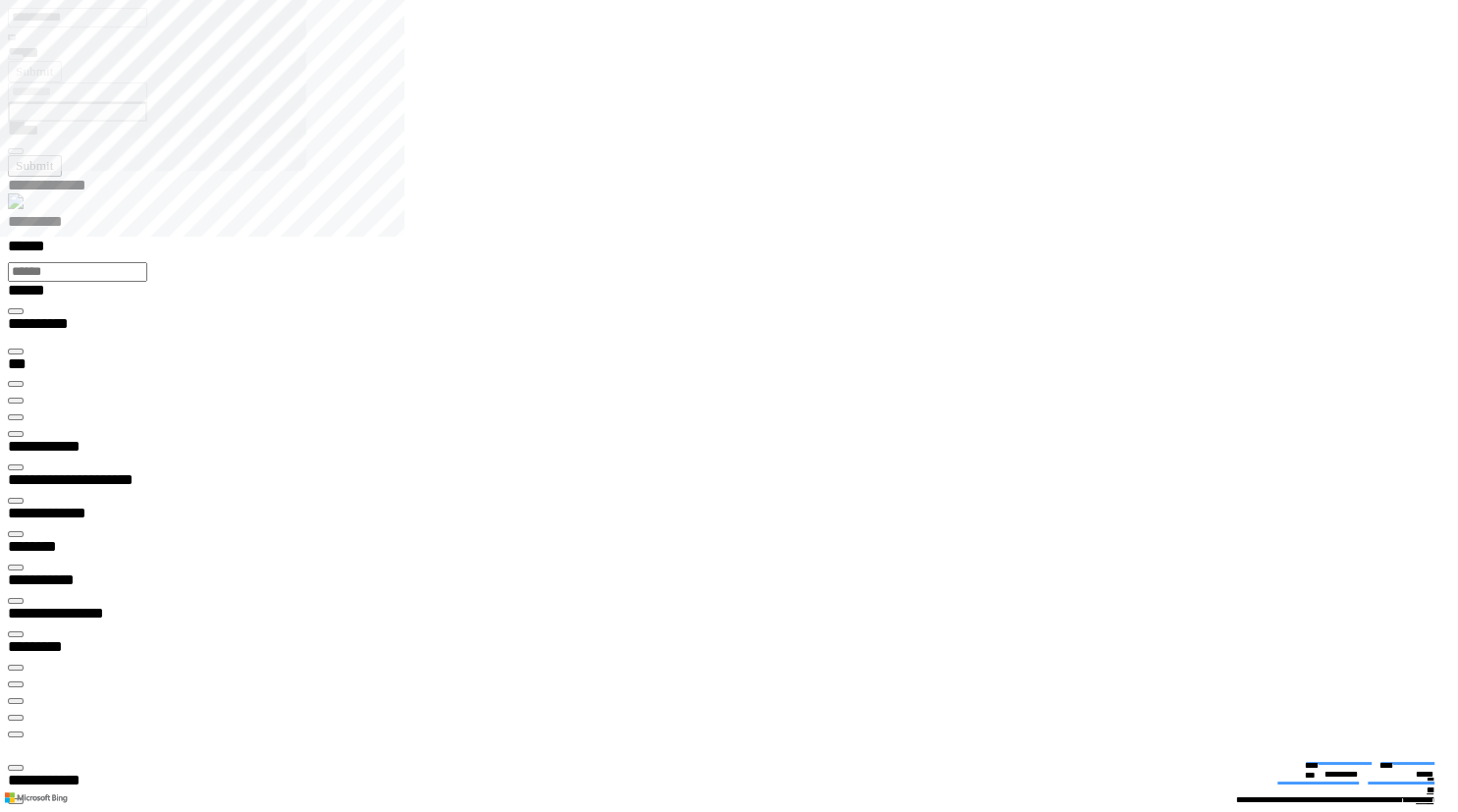 click at bounding box center (16, 13832) 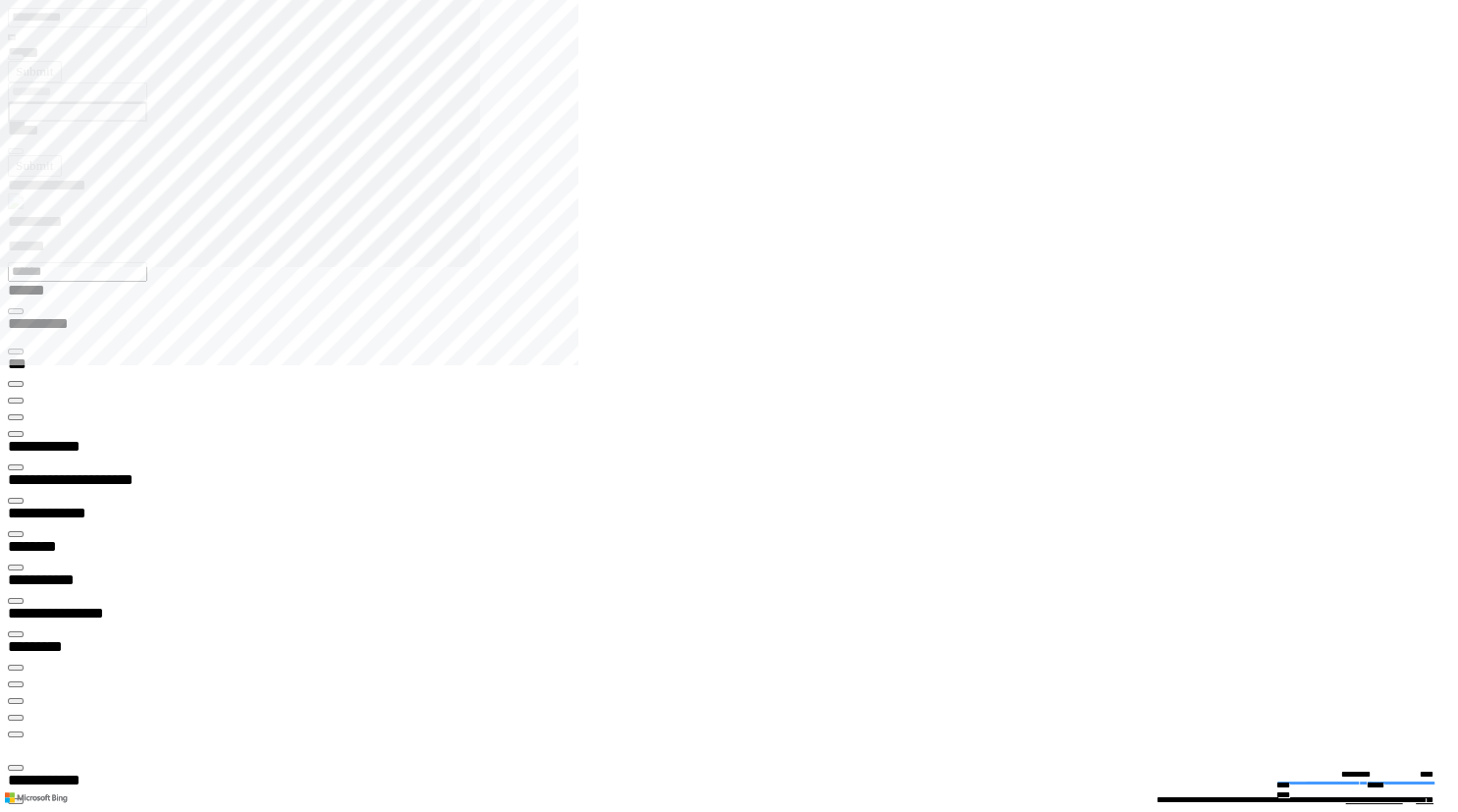 click on "**********" at bounding box center [69, 13216] 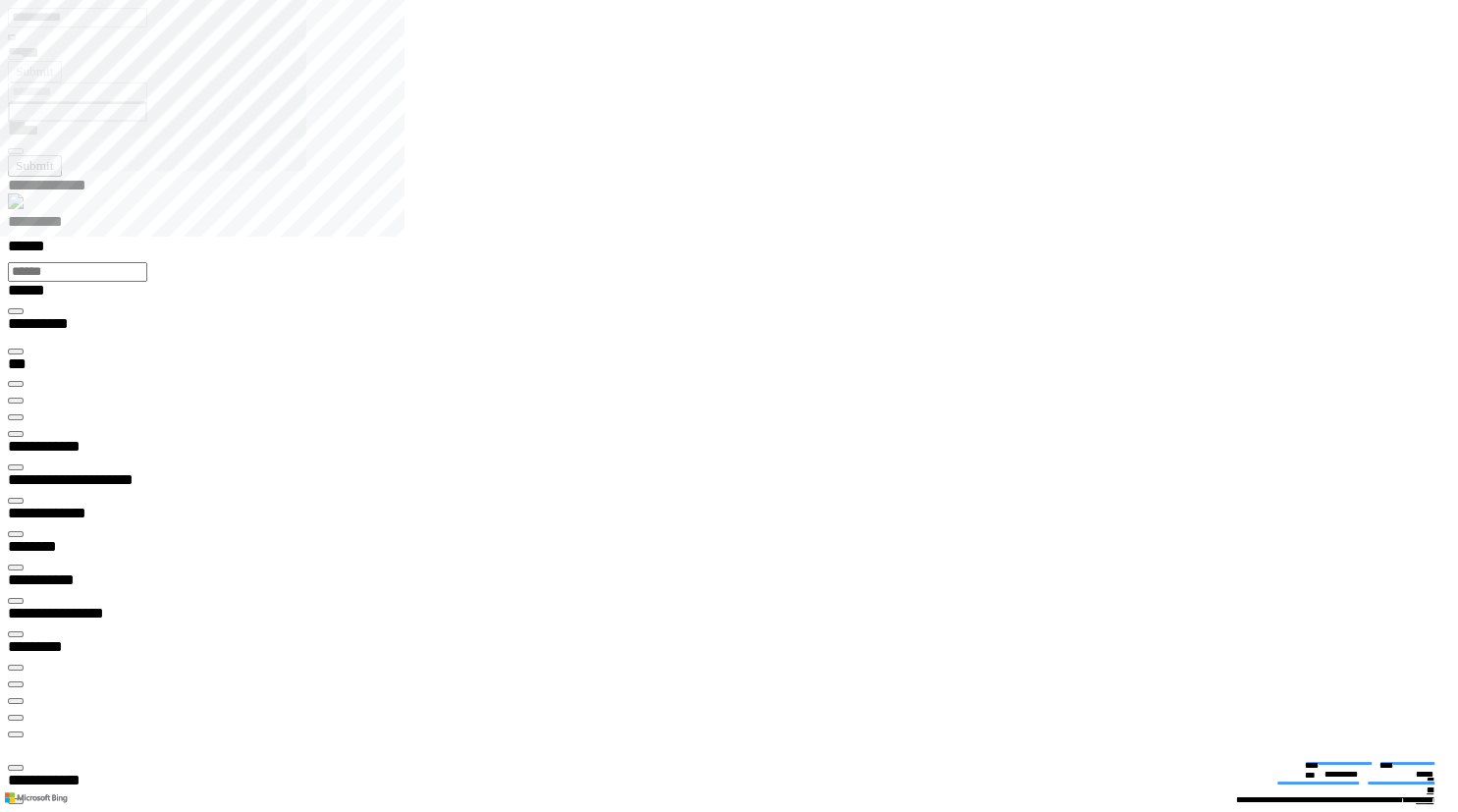click on "**********" at bounding box center [736, 13999] 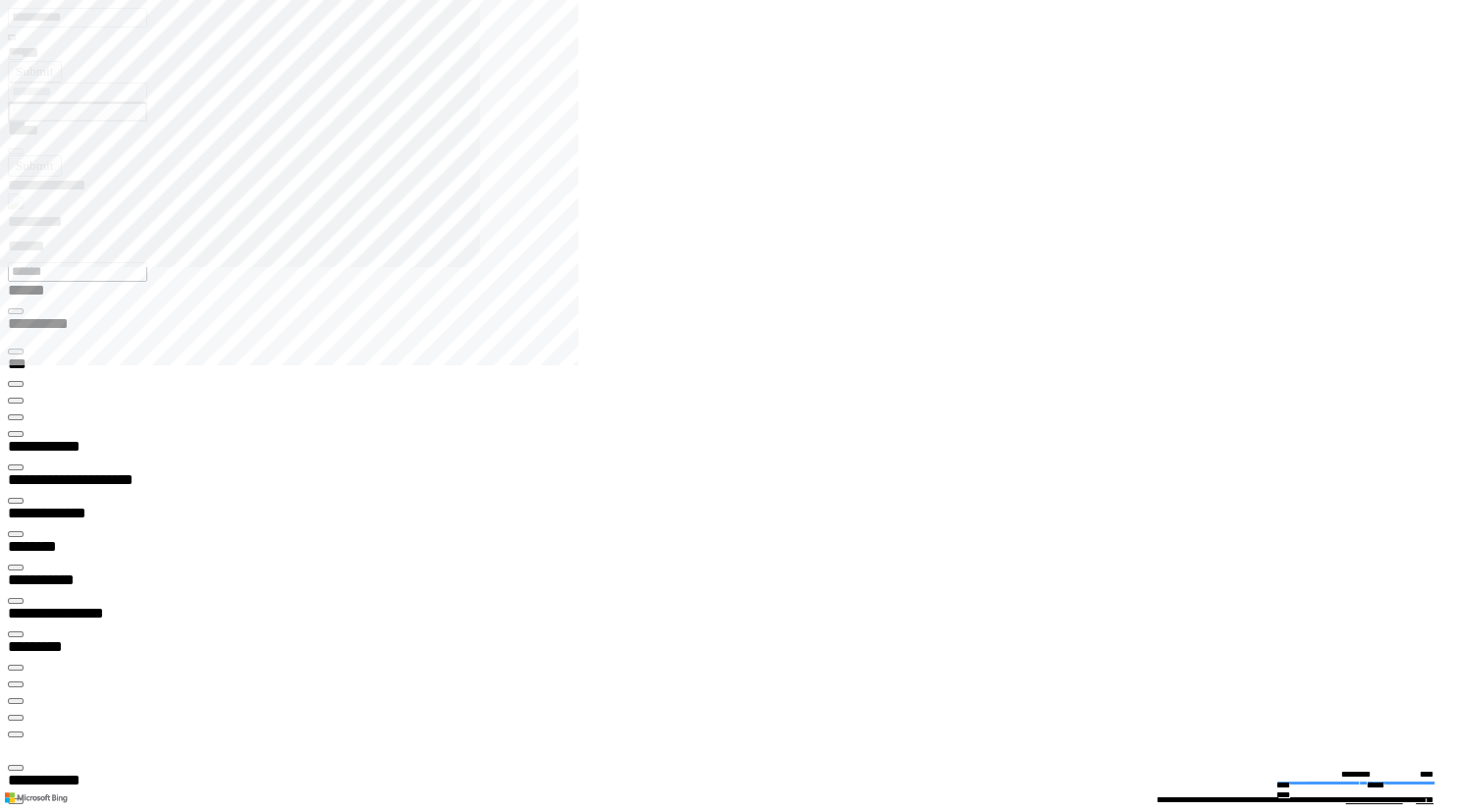 click at bounding box center (16, 13184) 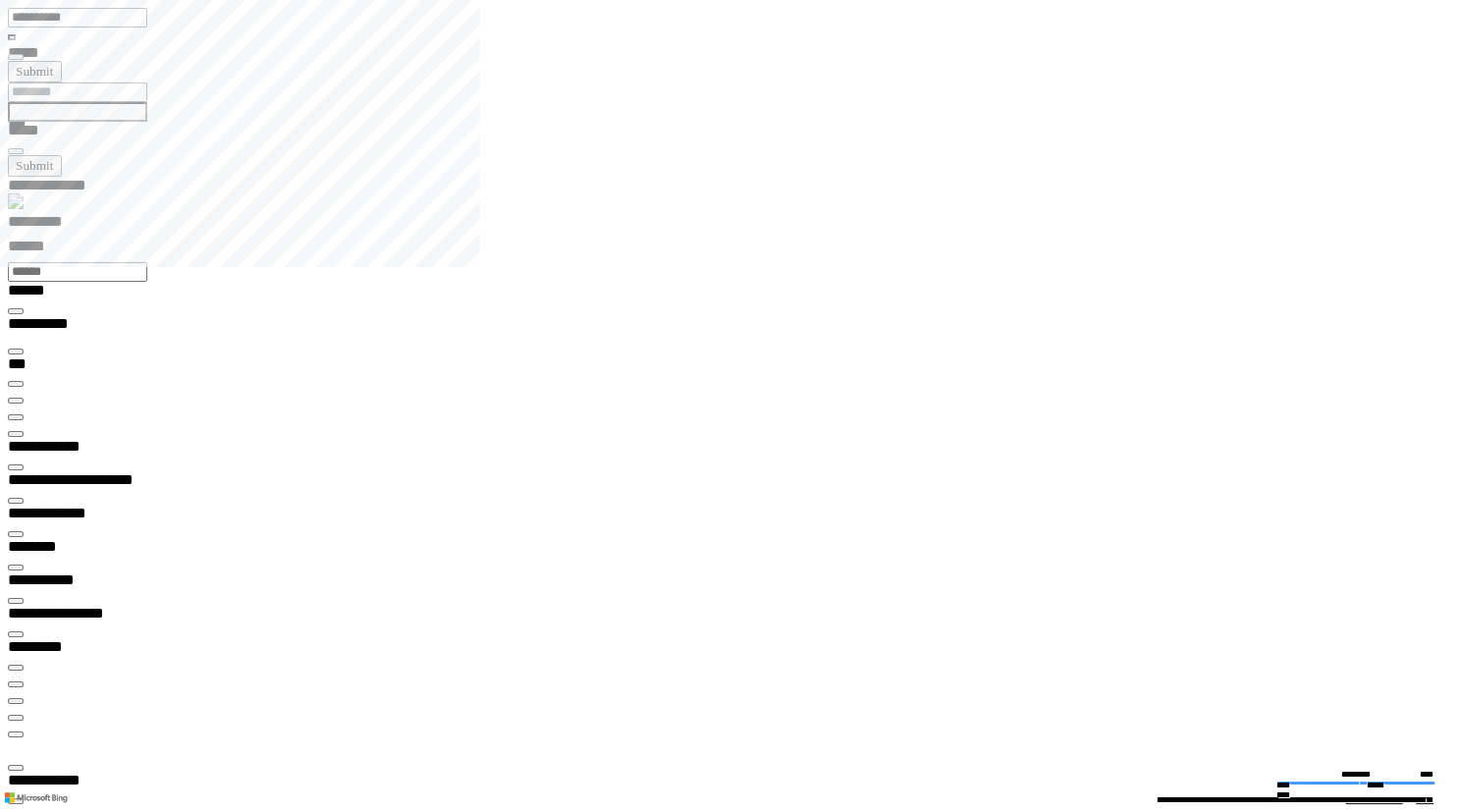click on "**********" at bounding box center [736, 13241] 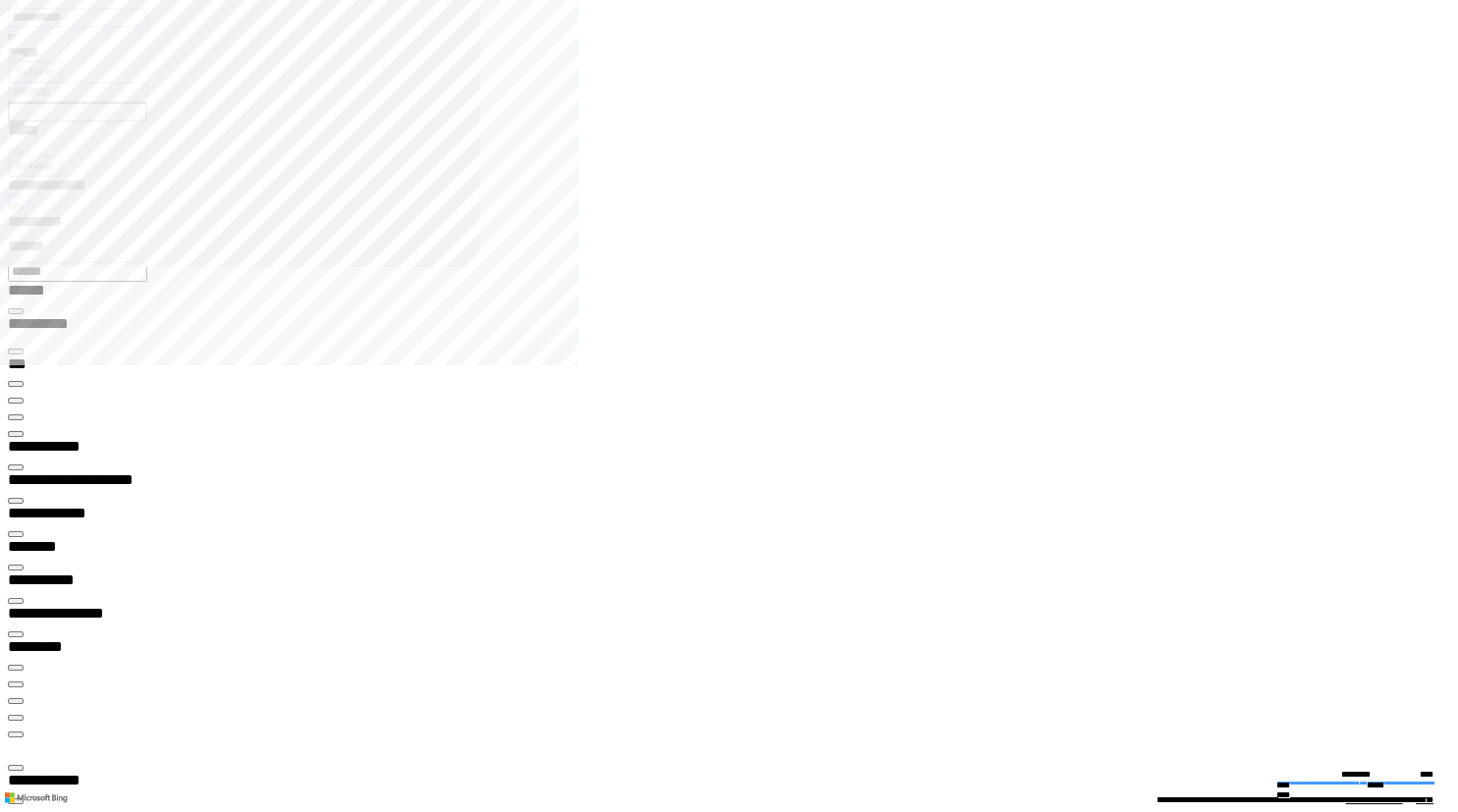 click on "**********" at bounding box center (442, 13216) 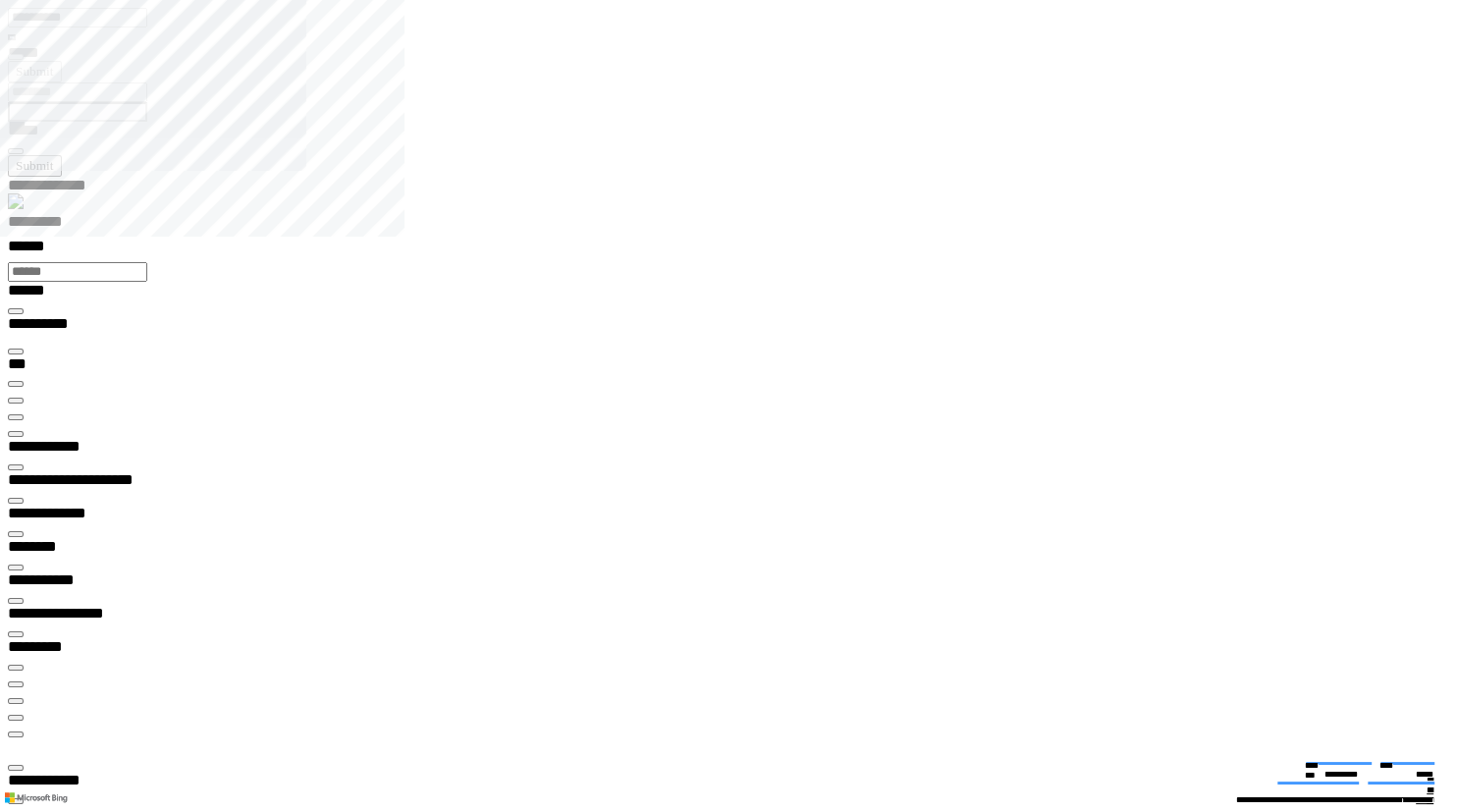 type on "*********" 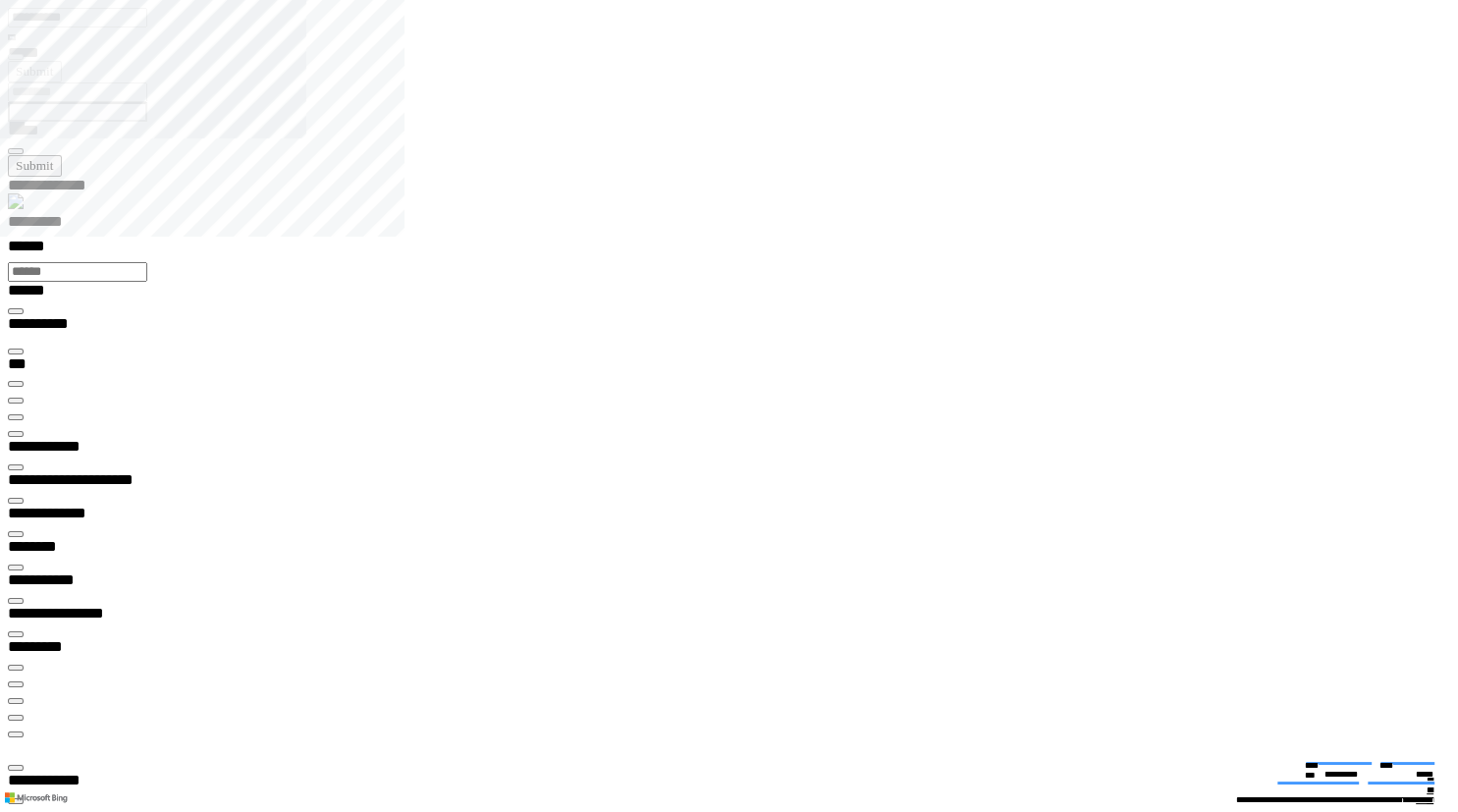 click on "**********" at bounding box center [38, 18582] 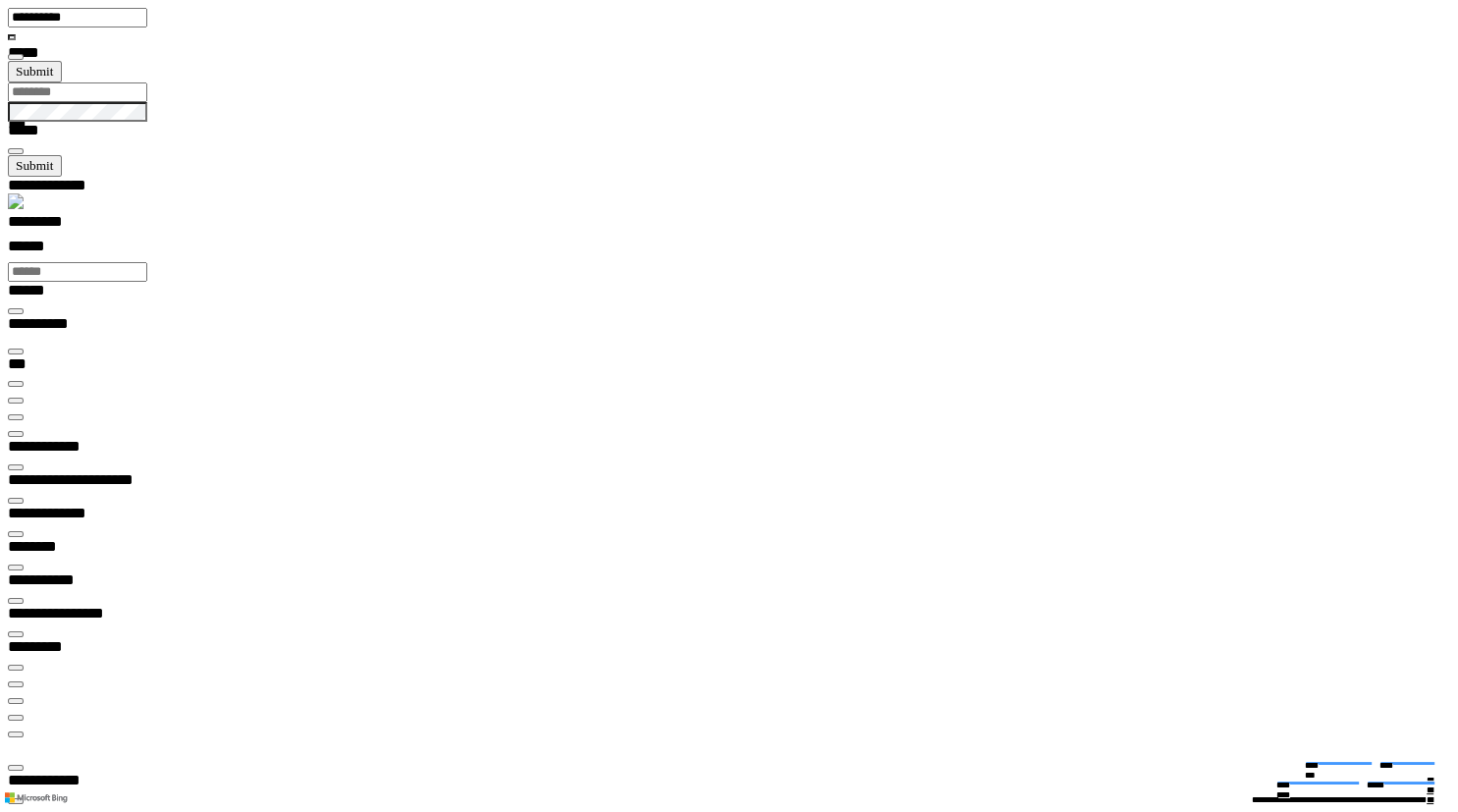 click at bounding box center [16, 13887] 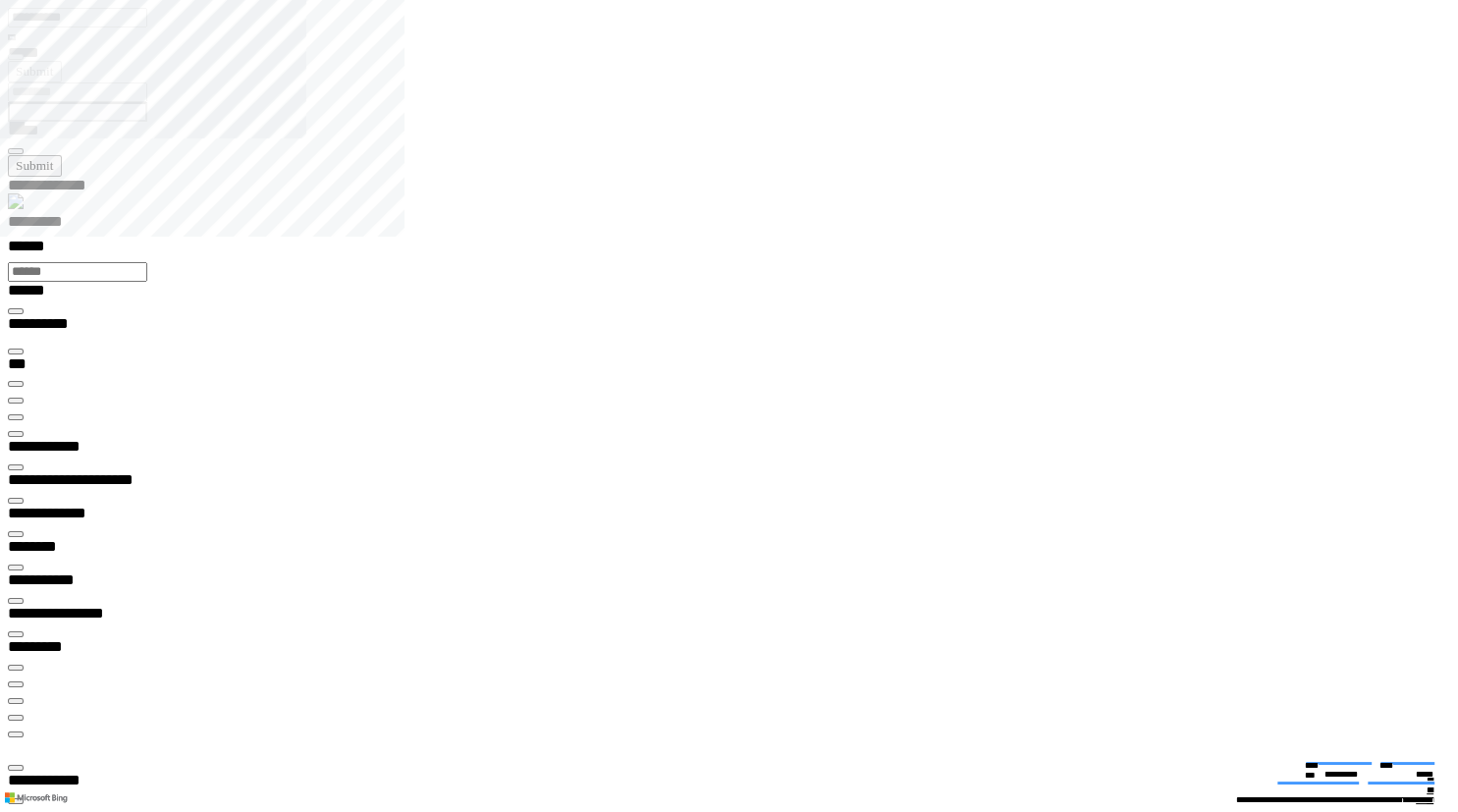 click at bounding box center (16, 13816) 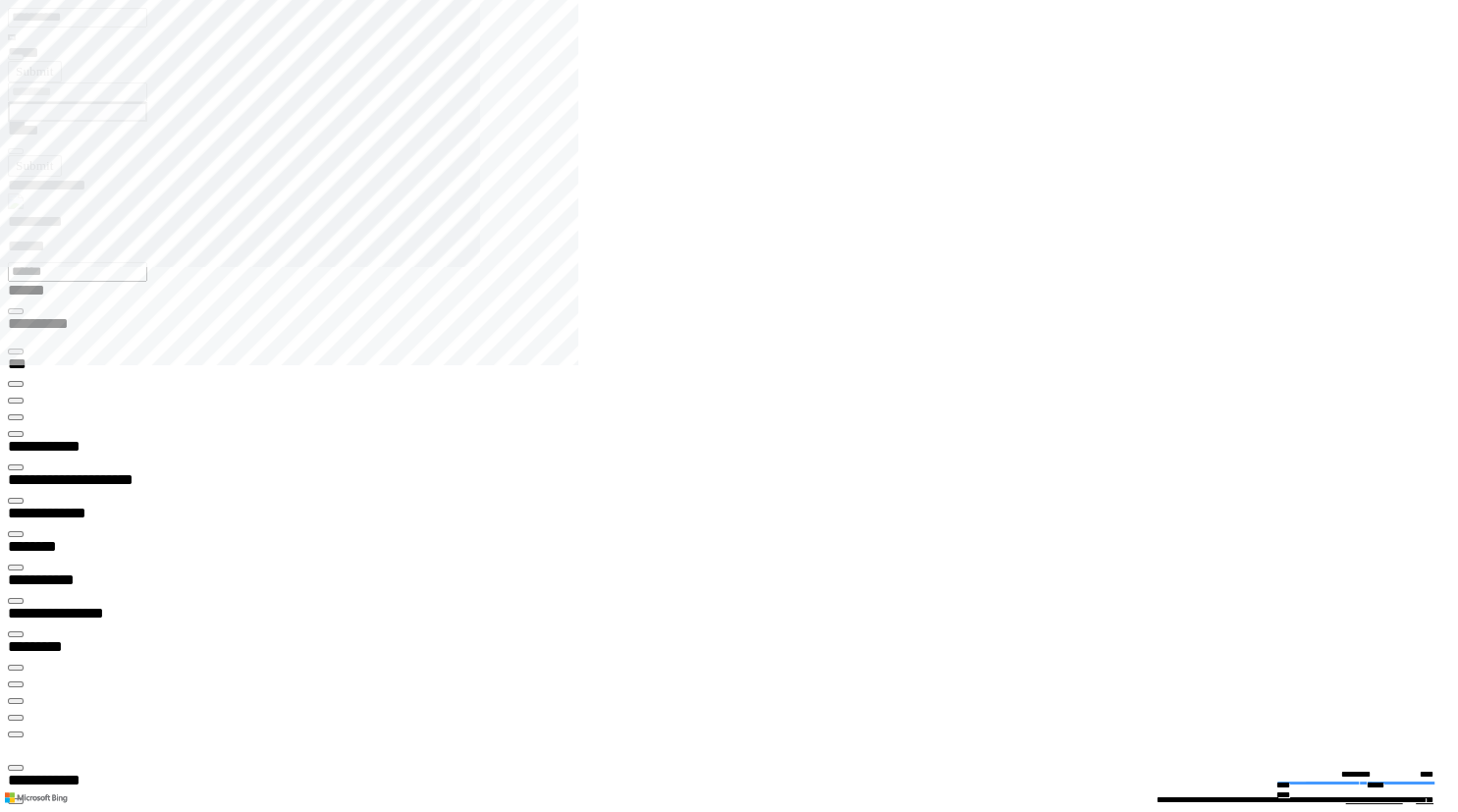 click at bounding box center (16, 13184) 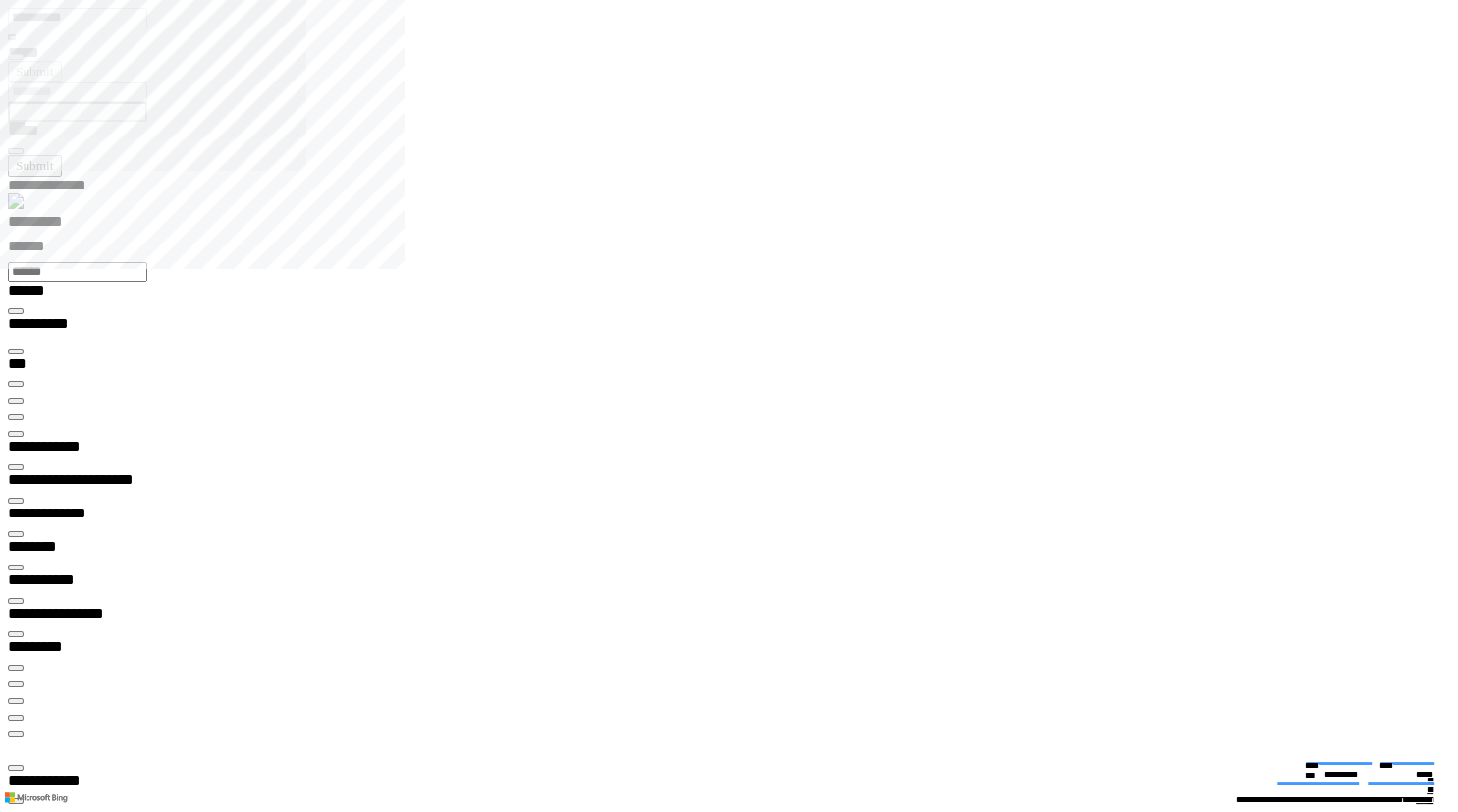 click on "**********" at bounding box center (736, 13992) 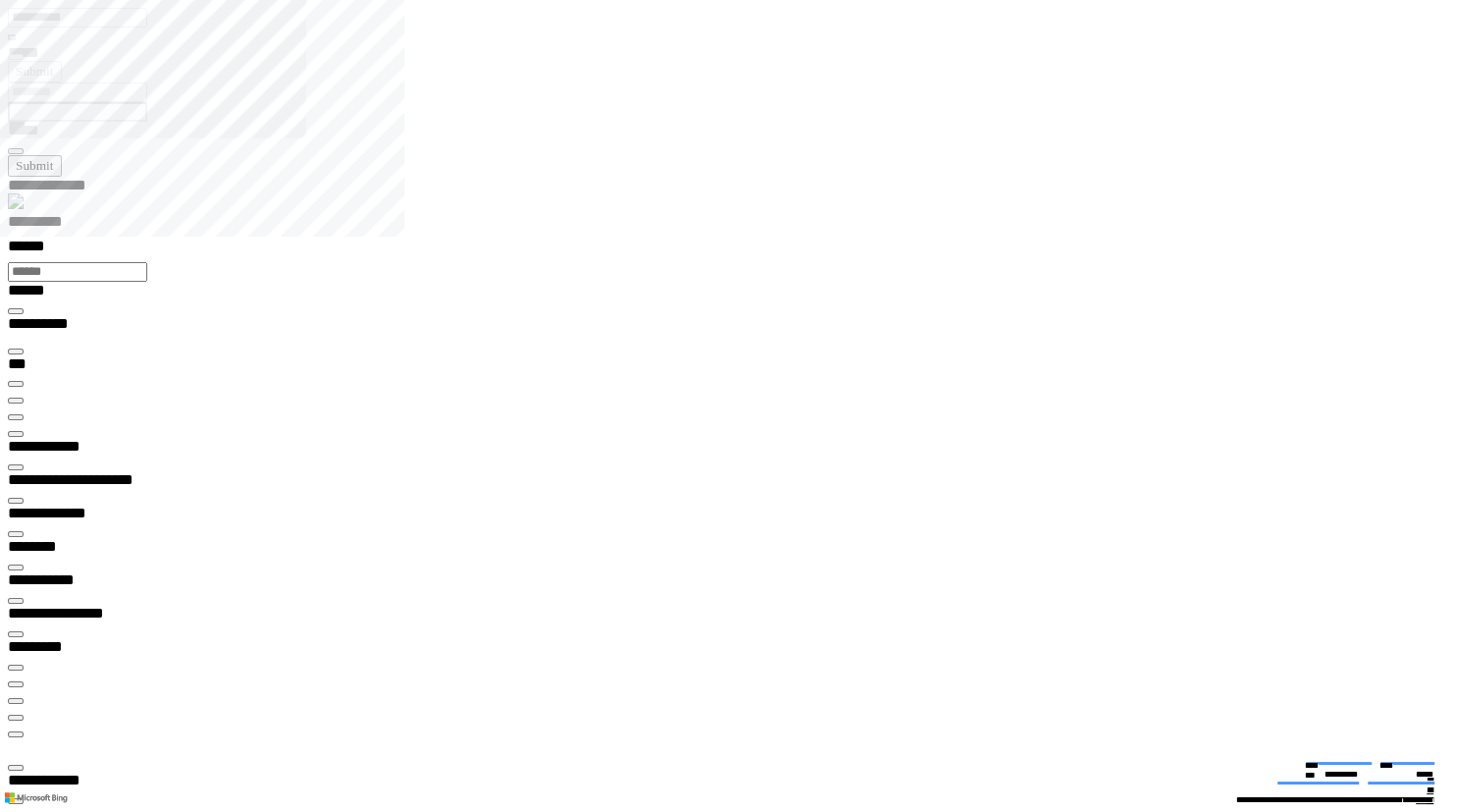 click at bounding box center [16, 13816] 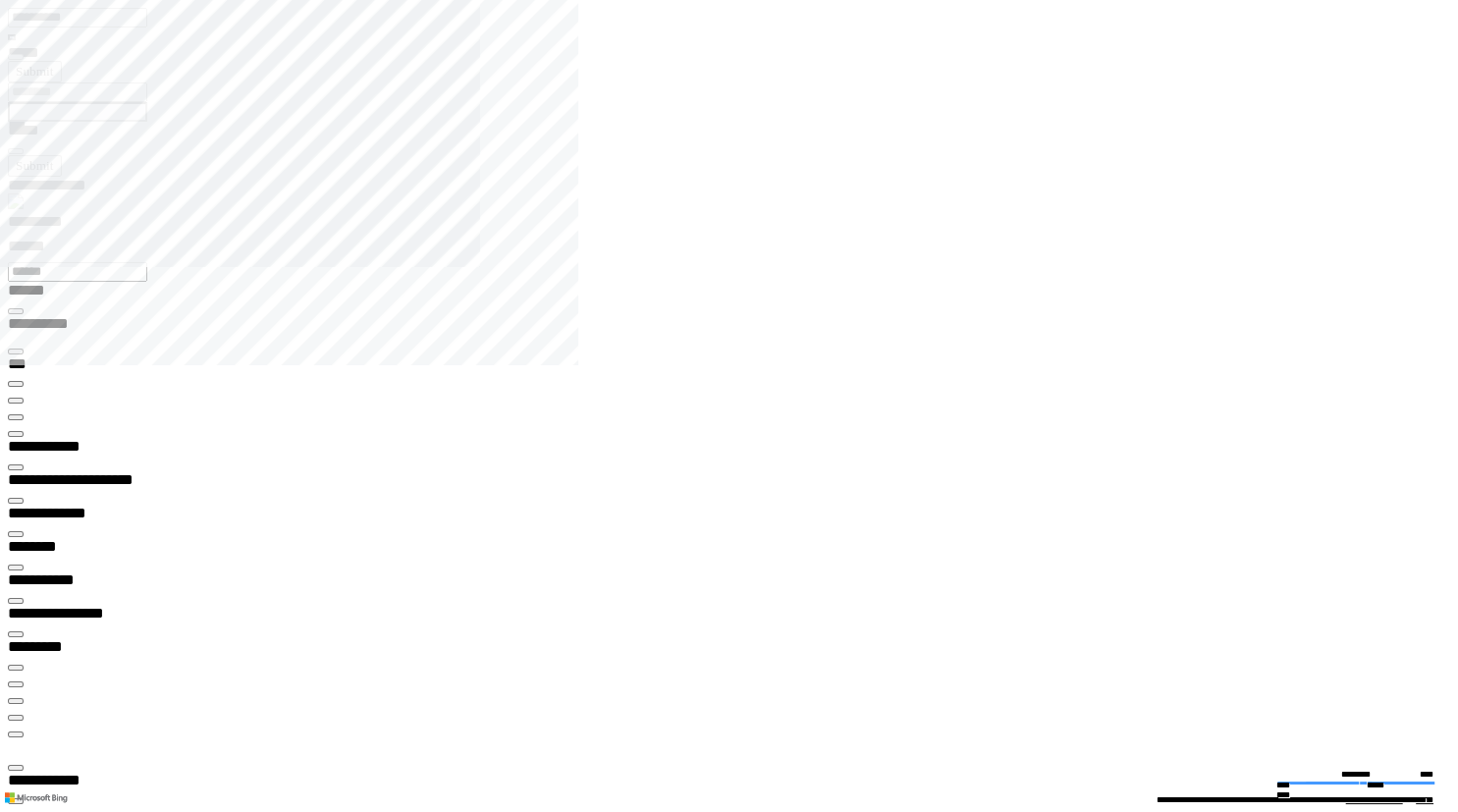 click on "**********" at bounding box center (736, 13275) 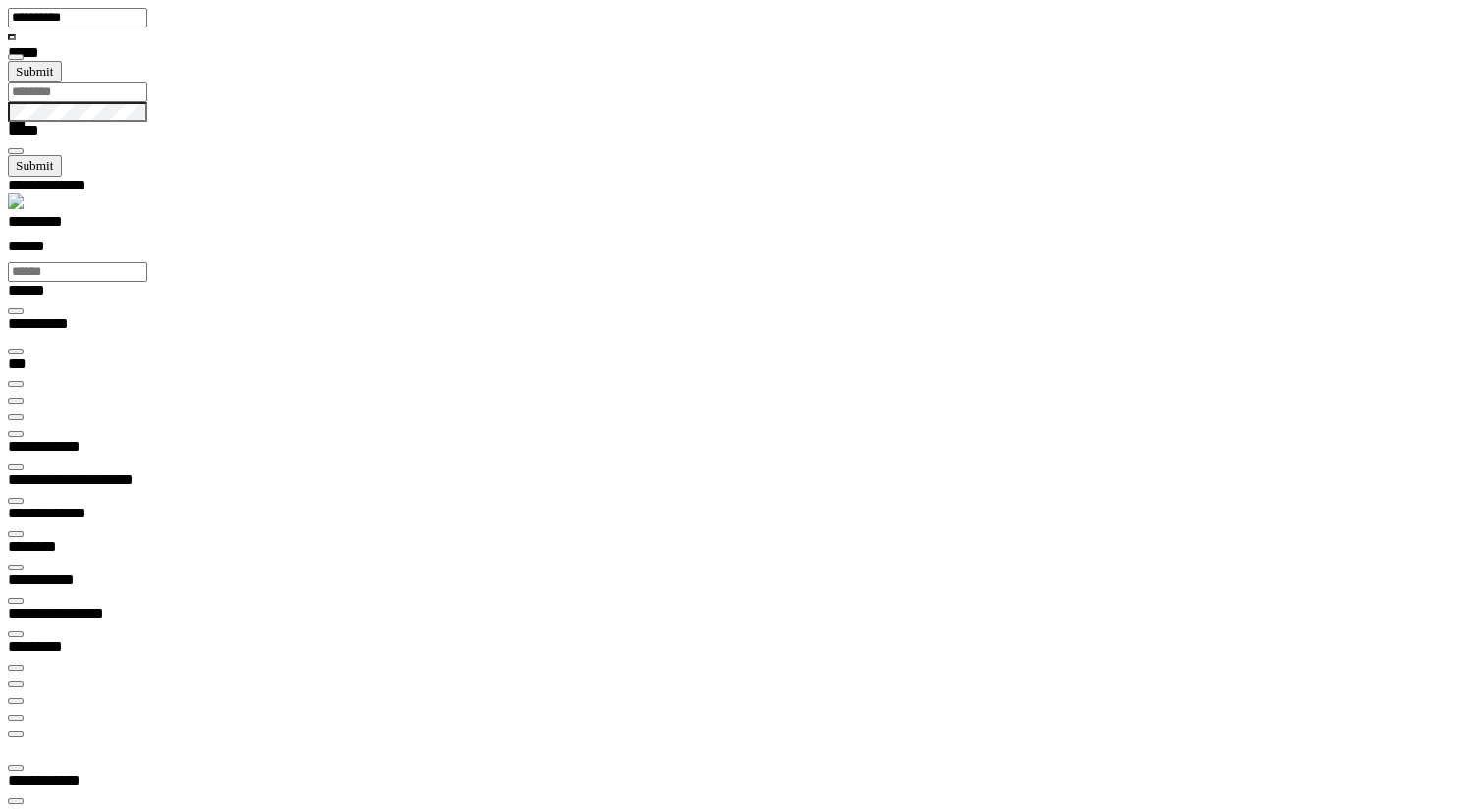 scroll, scrollTop: 97476, scrollLeft: 97985, axis: both 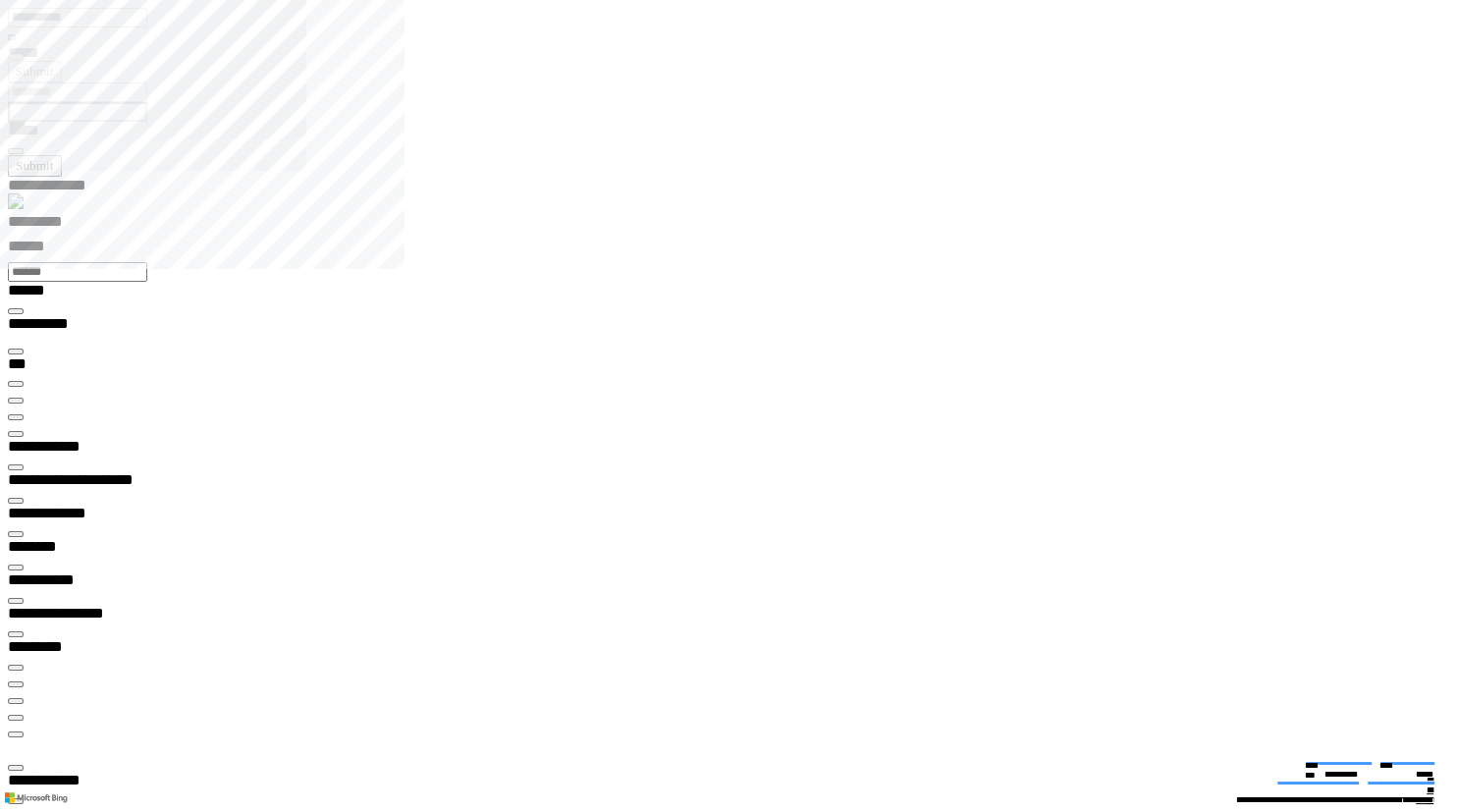 type on "*********" 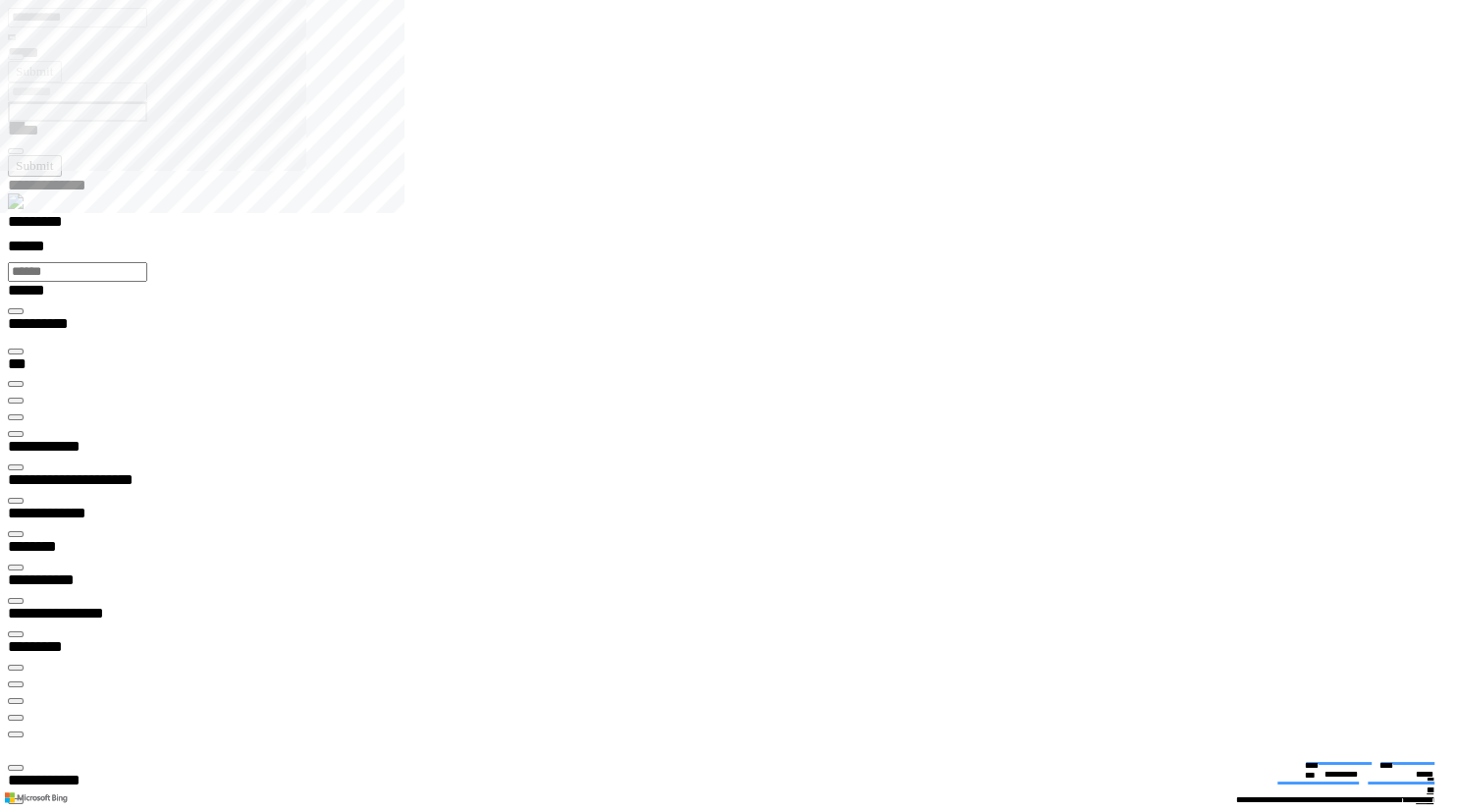 click on "**********" at bounding box center (38, 18614) 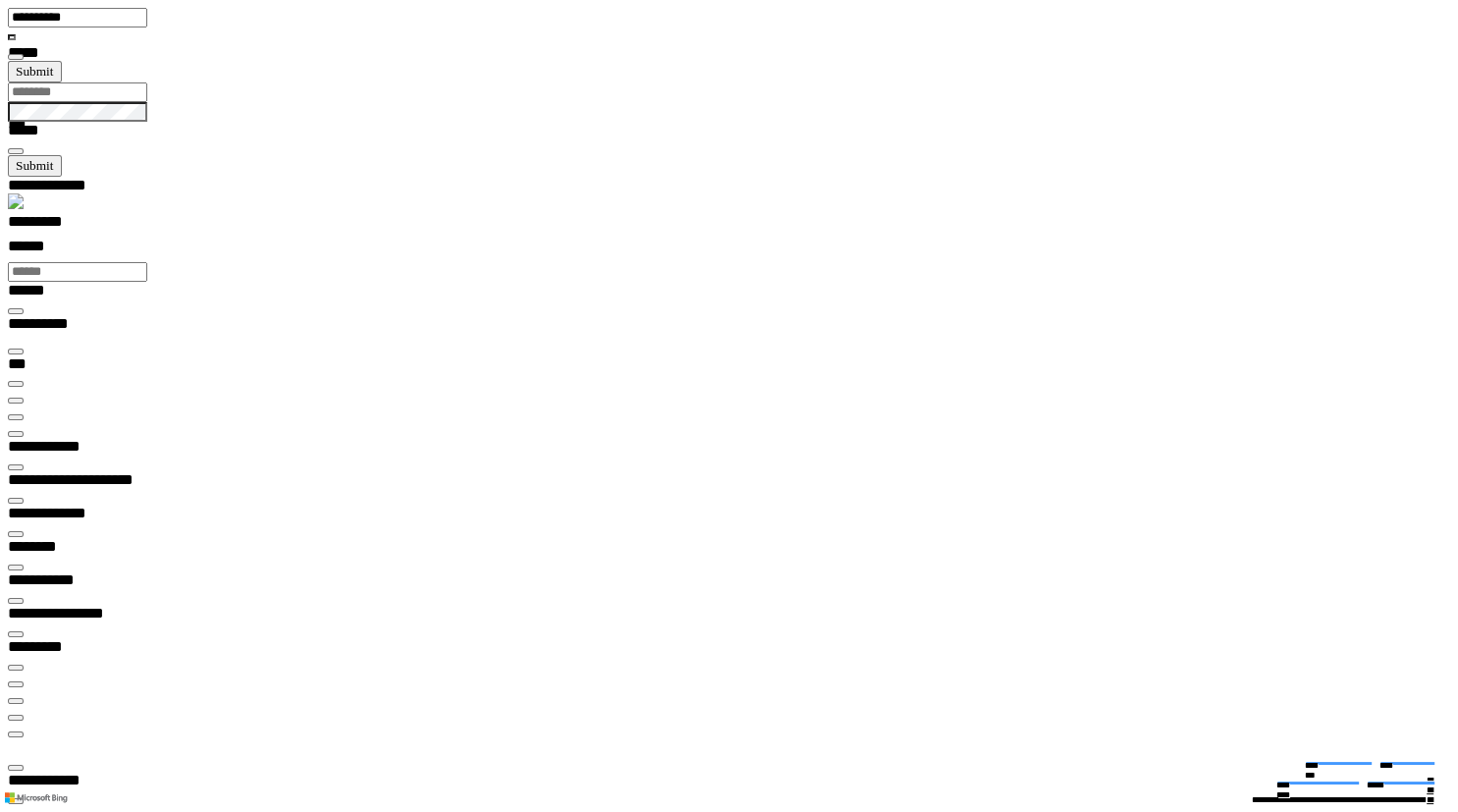 click at bounding box center [16, 13887] 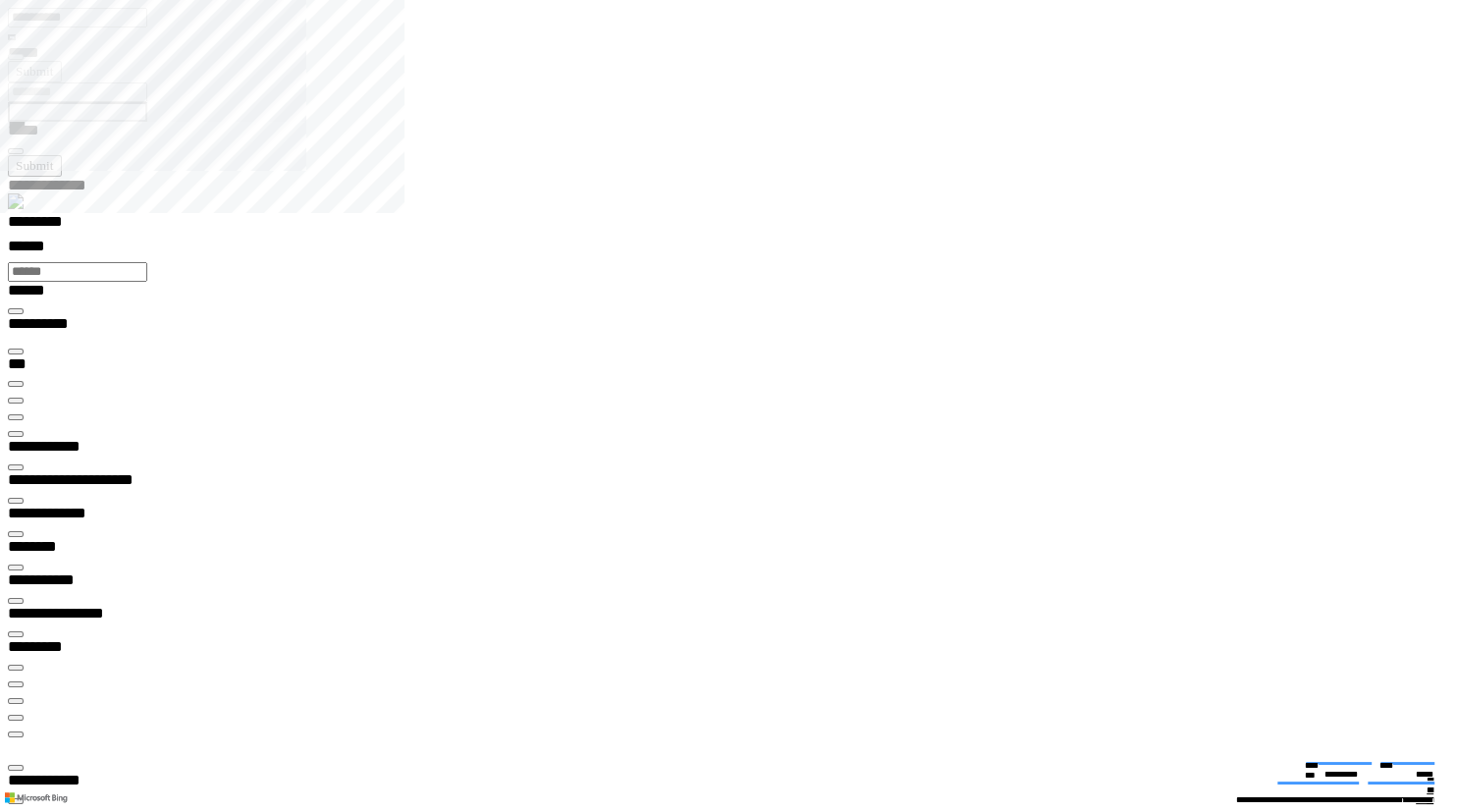 click at bounding box center [16, 13816] 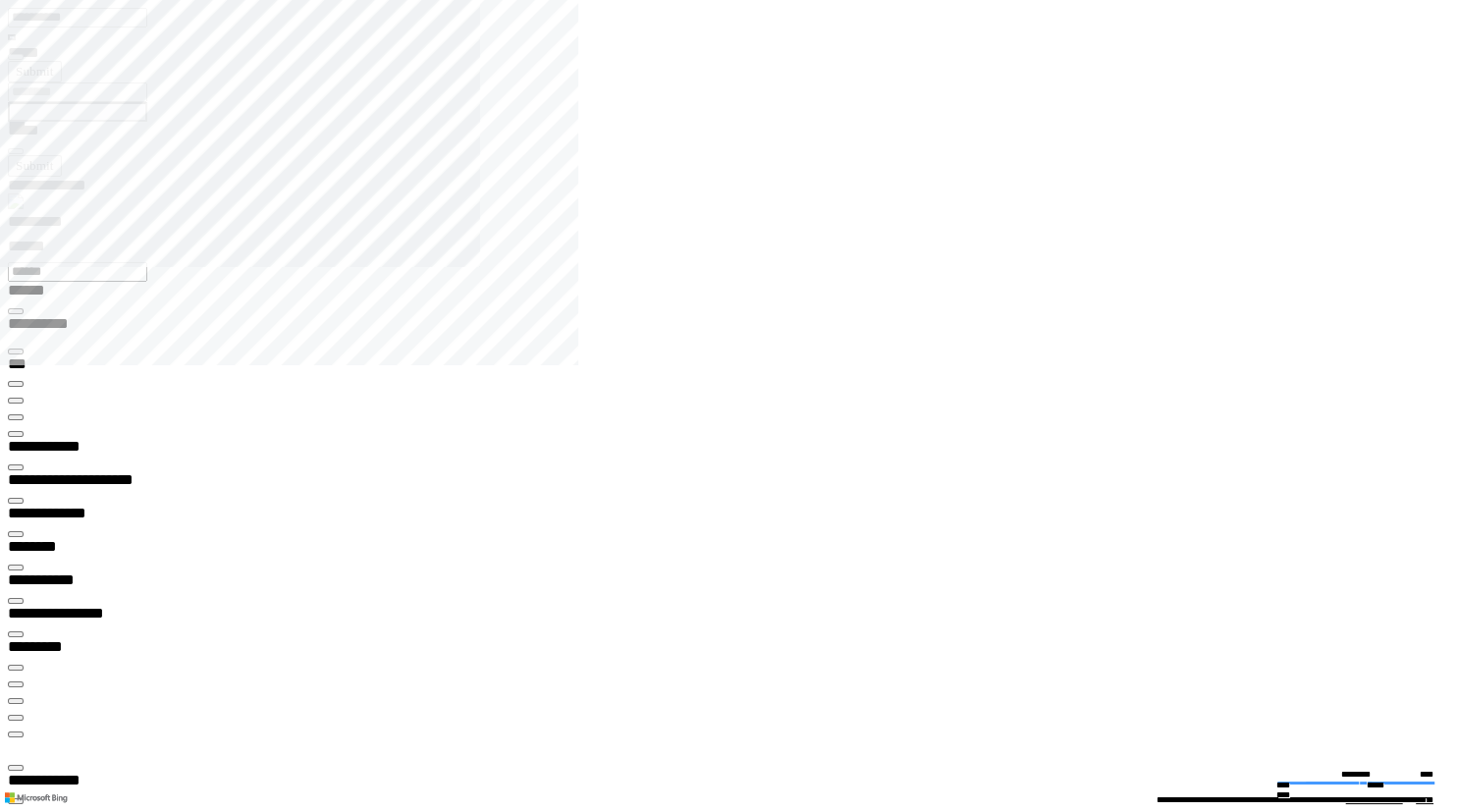click at bounding box center [16, 13184] 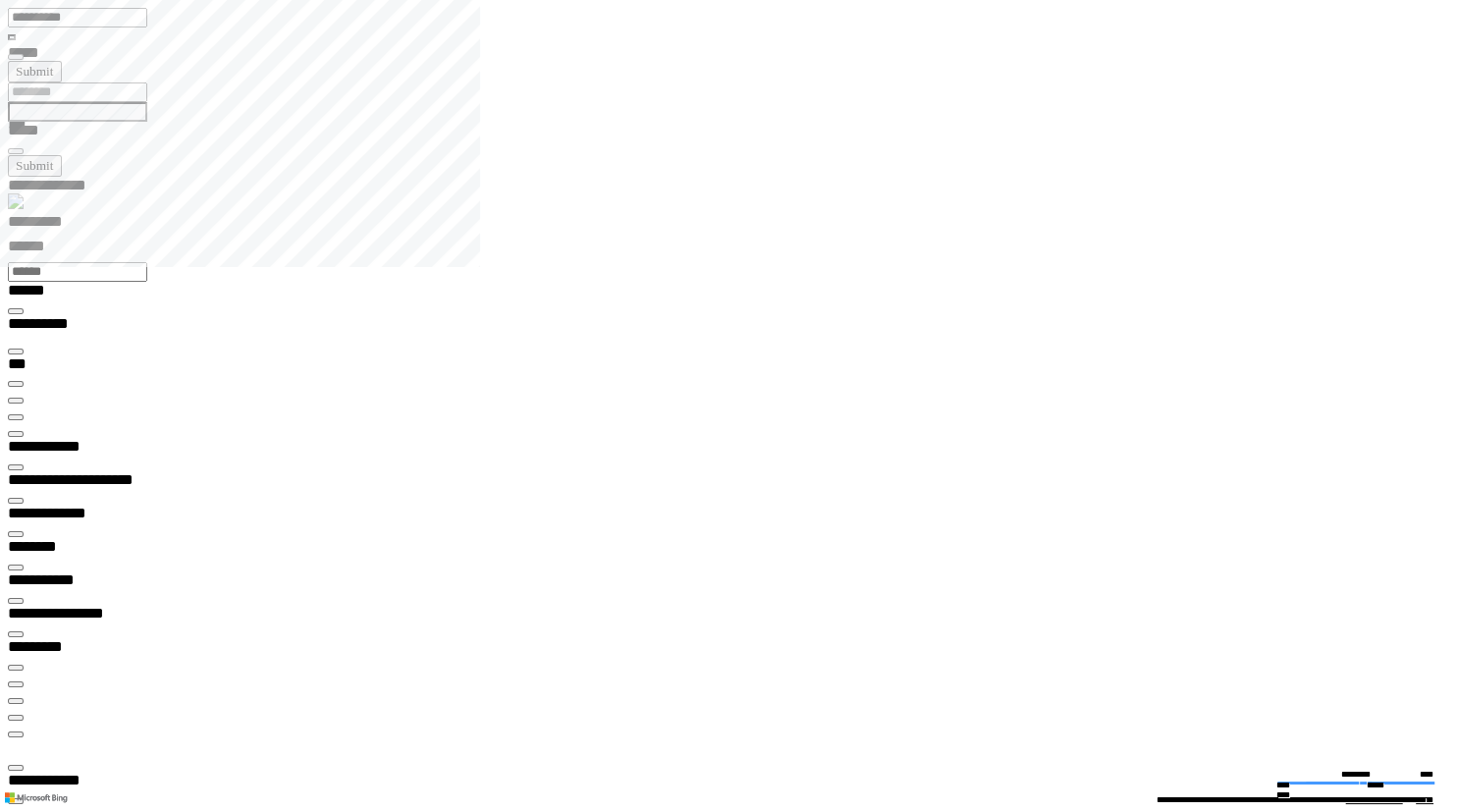 click at bounding box center [16, 13184] 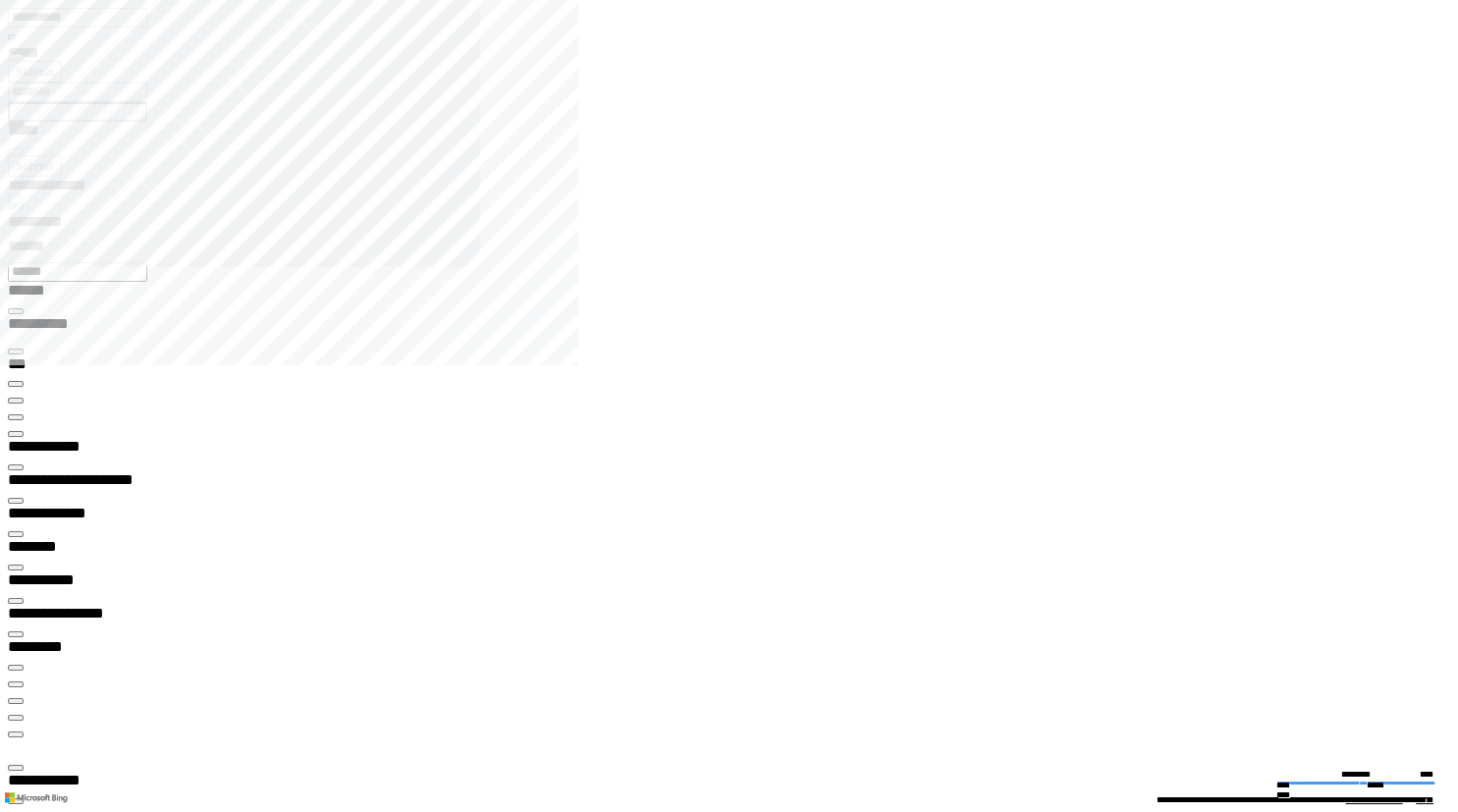 click at bounding box center [16, 13088] 